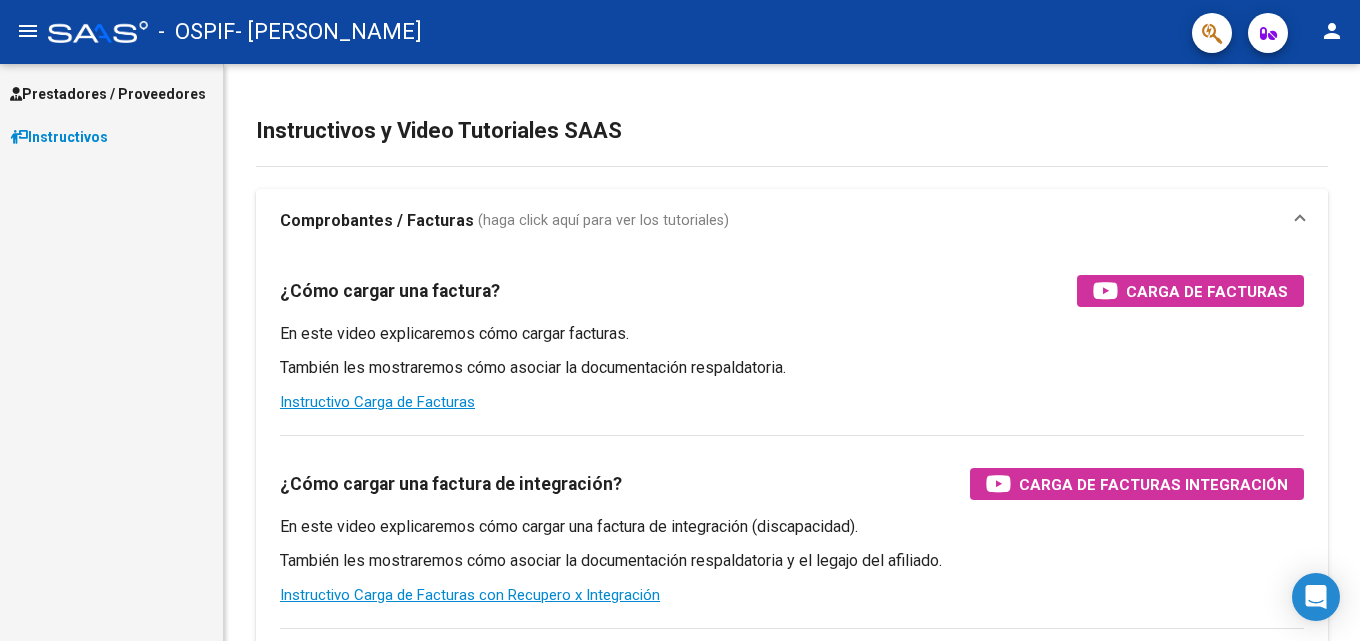scroll, scrollTop: 0, scrollLeft: 0, axis: both 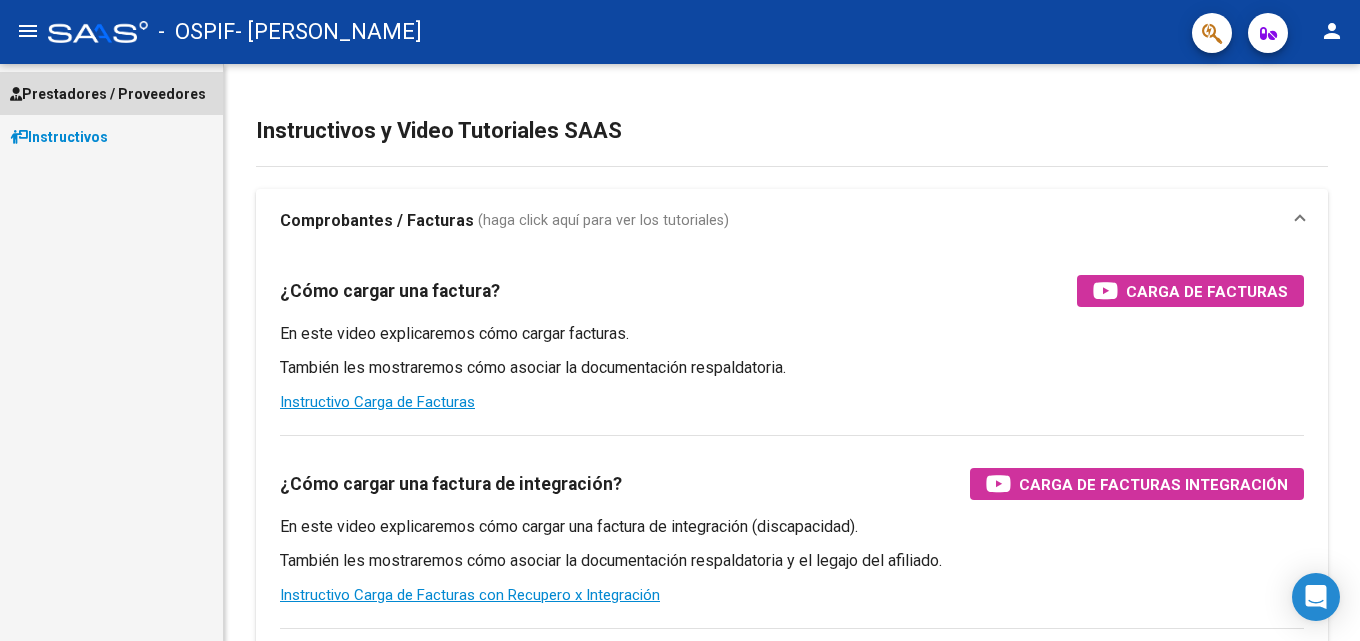 click on "Prestadores / Proveedores" at bounding box center (108, 94) 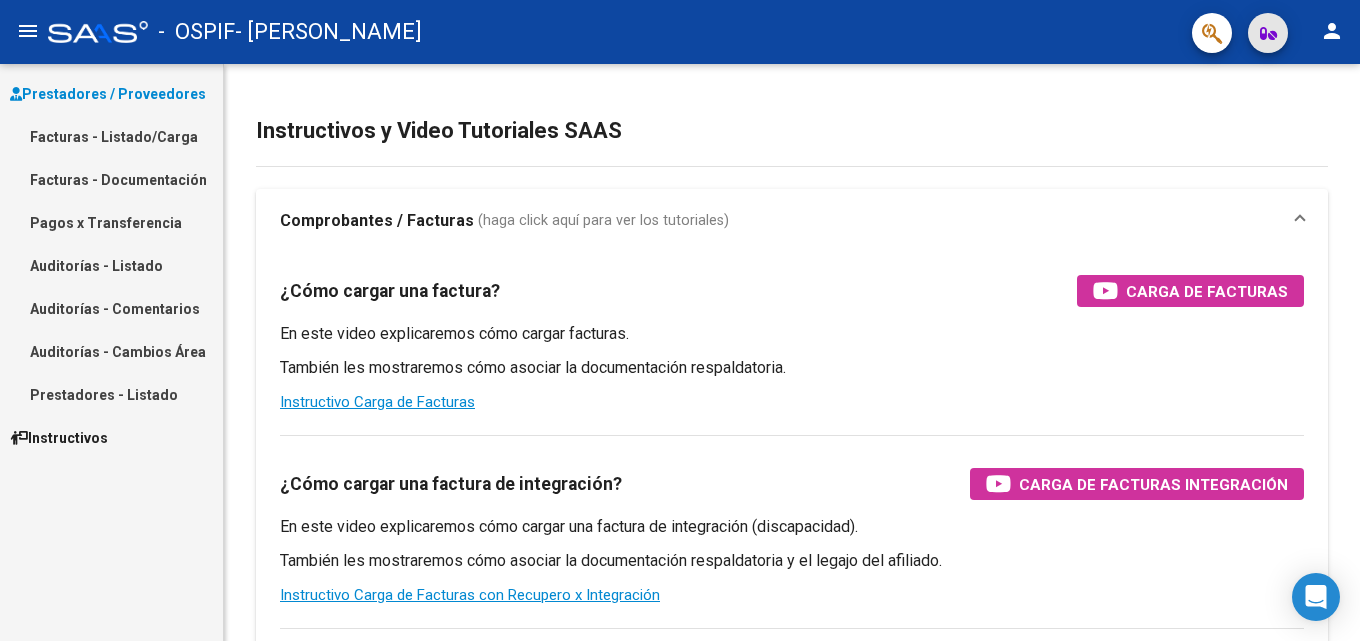 click 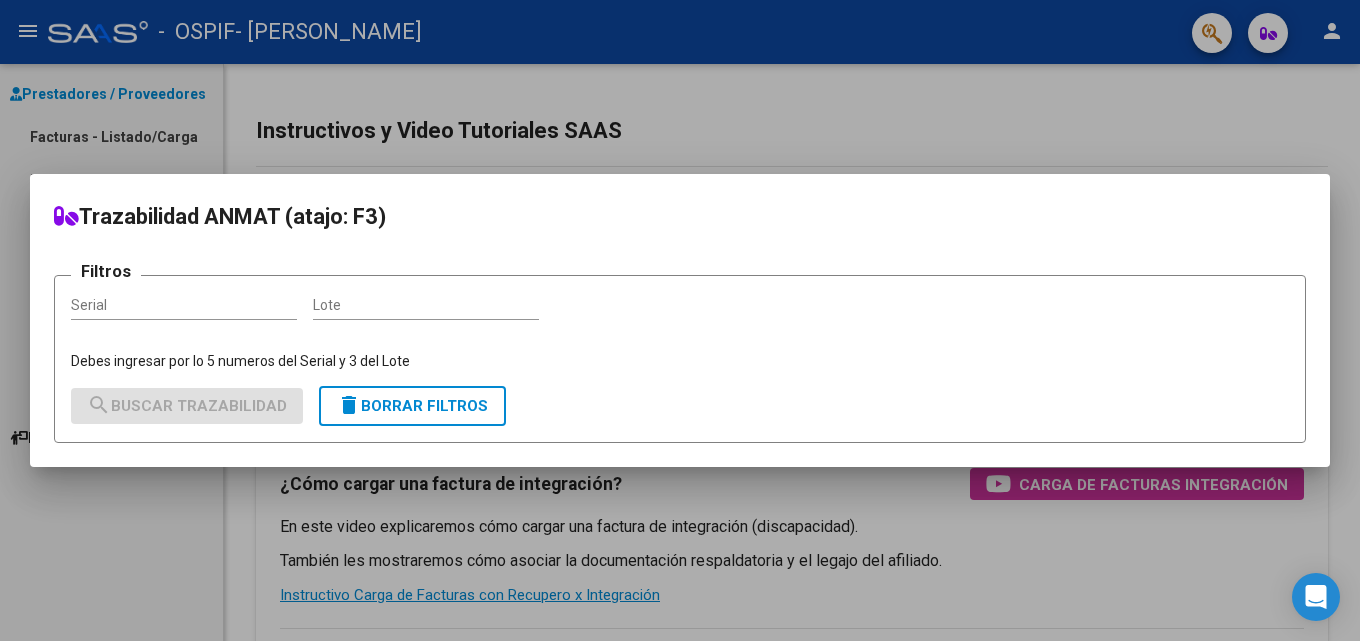 click at bounding box center [680, 320] 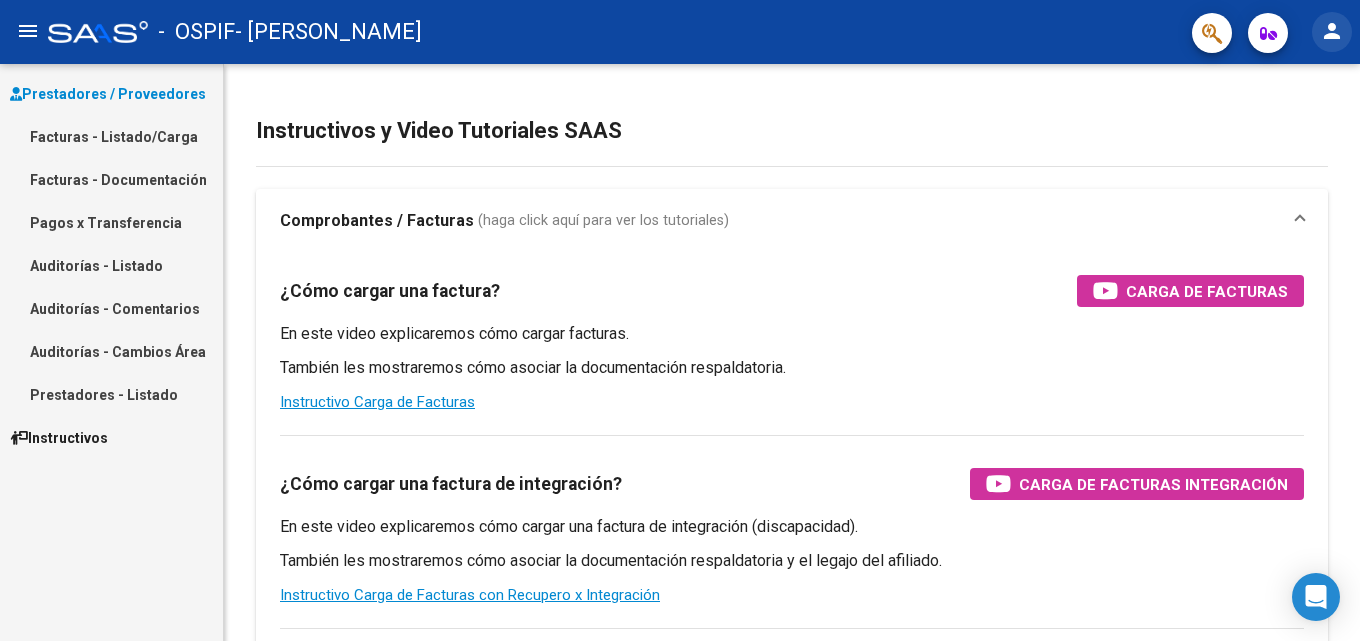click on "person" 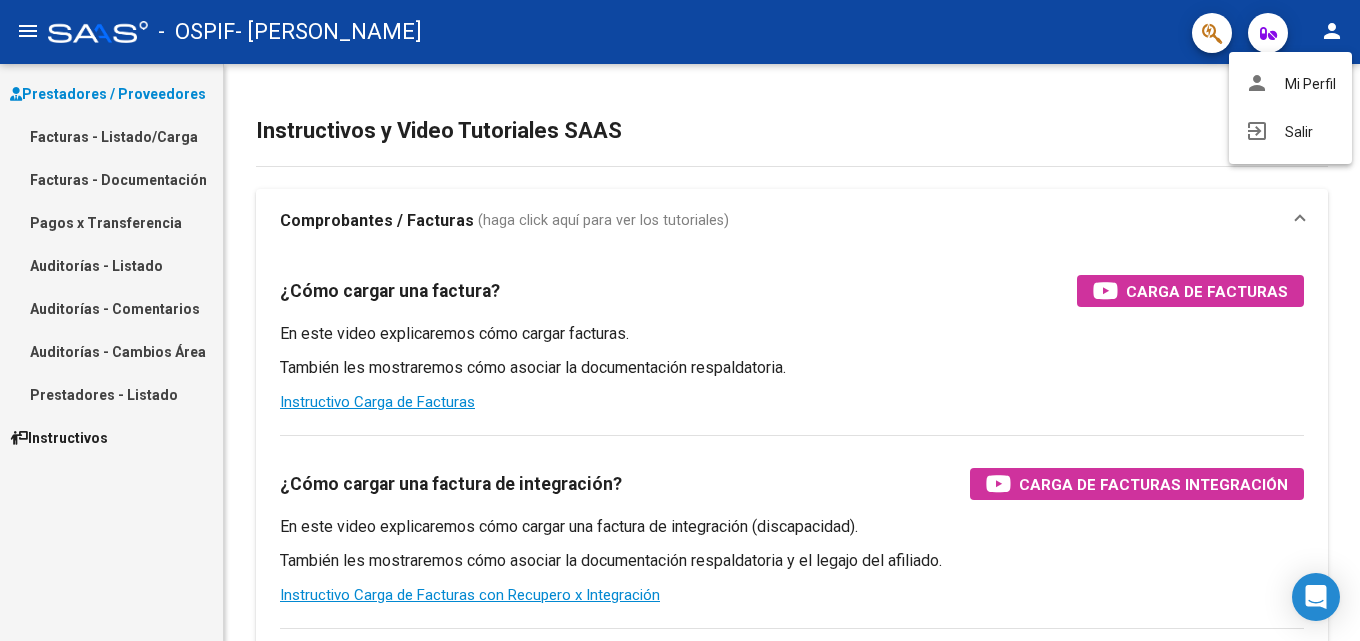 click at bounding box center (680, 320) 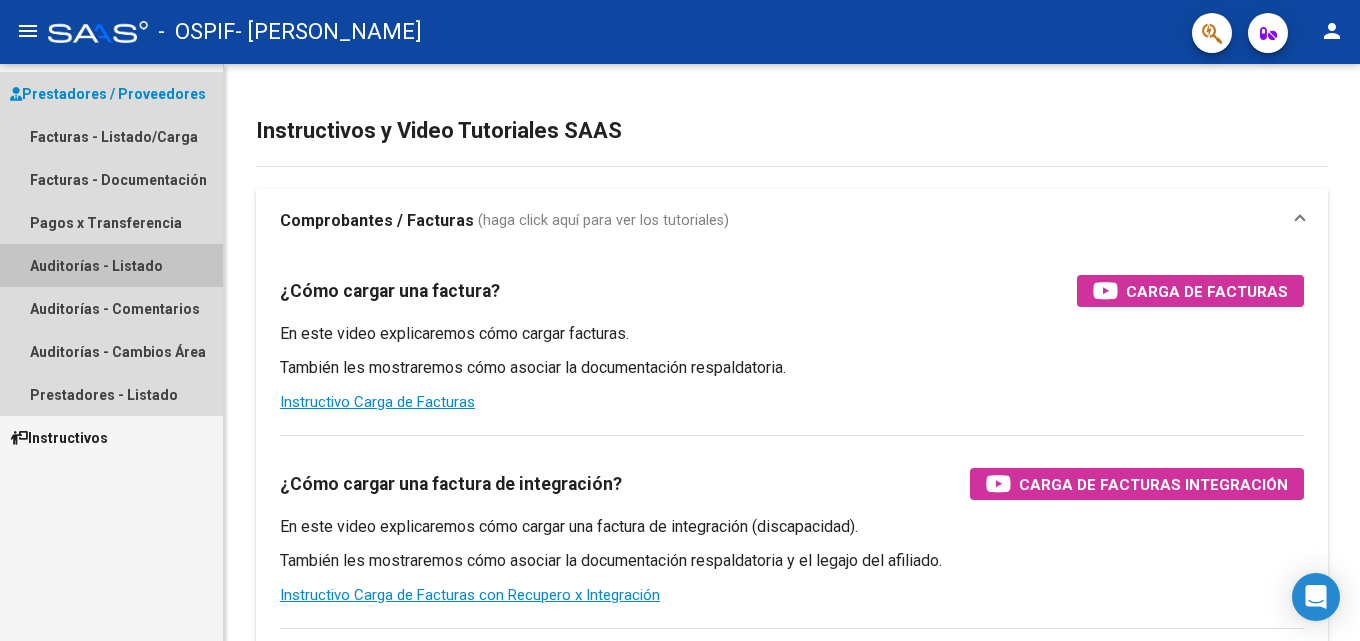 click on "Auditorías - Listado" at bounding box center (111, 265) 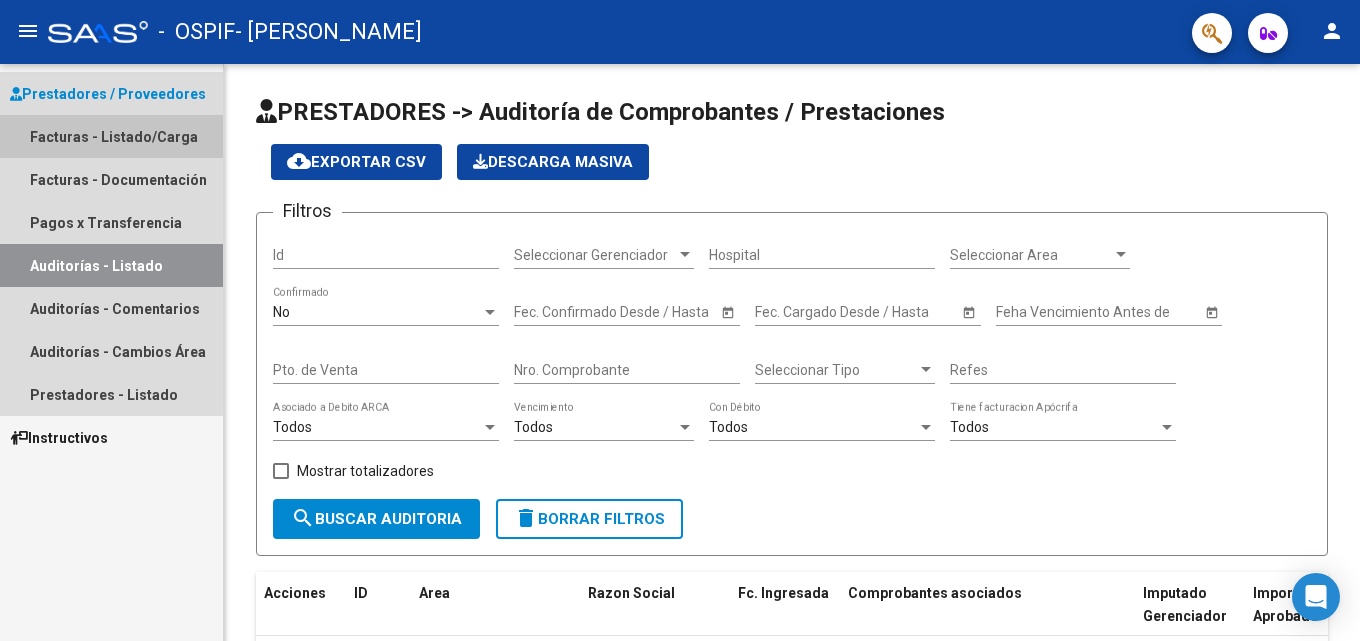 click on "Facturas - Listado/Carga" at bounding box center (111, 136) 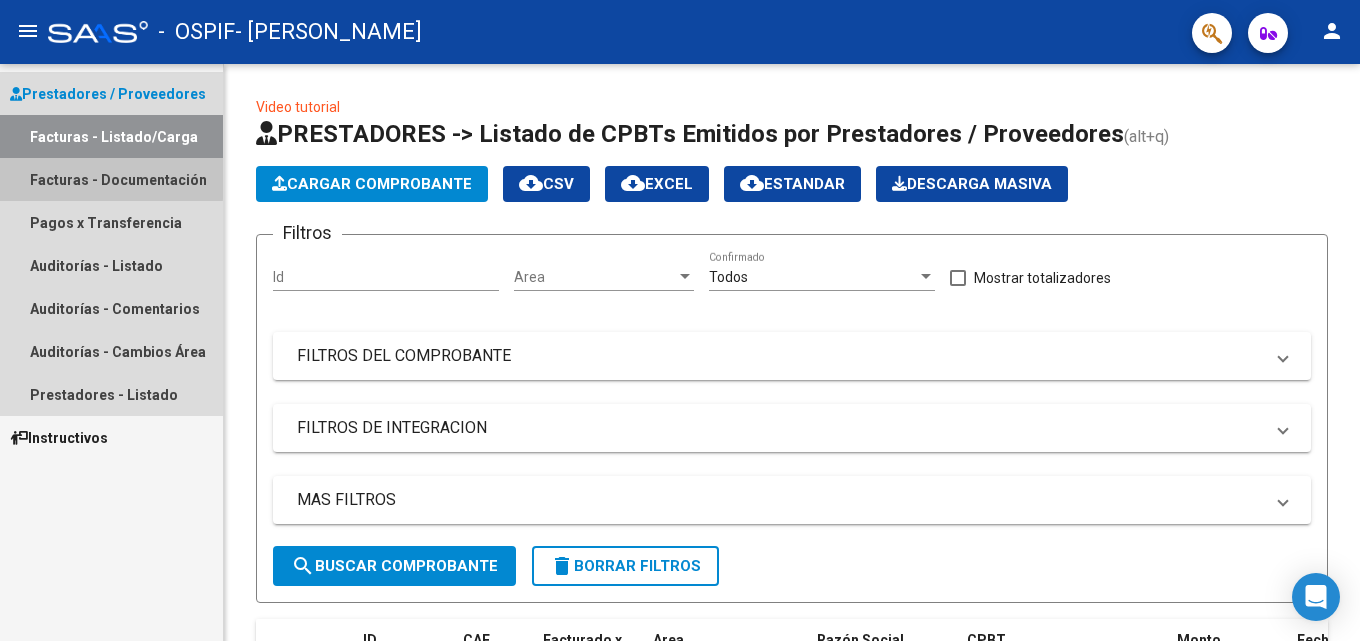 click on "Facturas - Documentación" at bounding box center (111, 179) 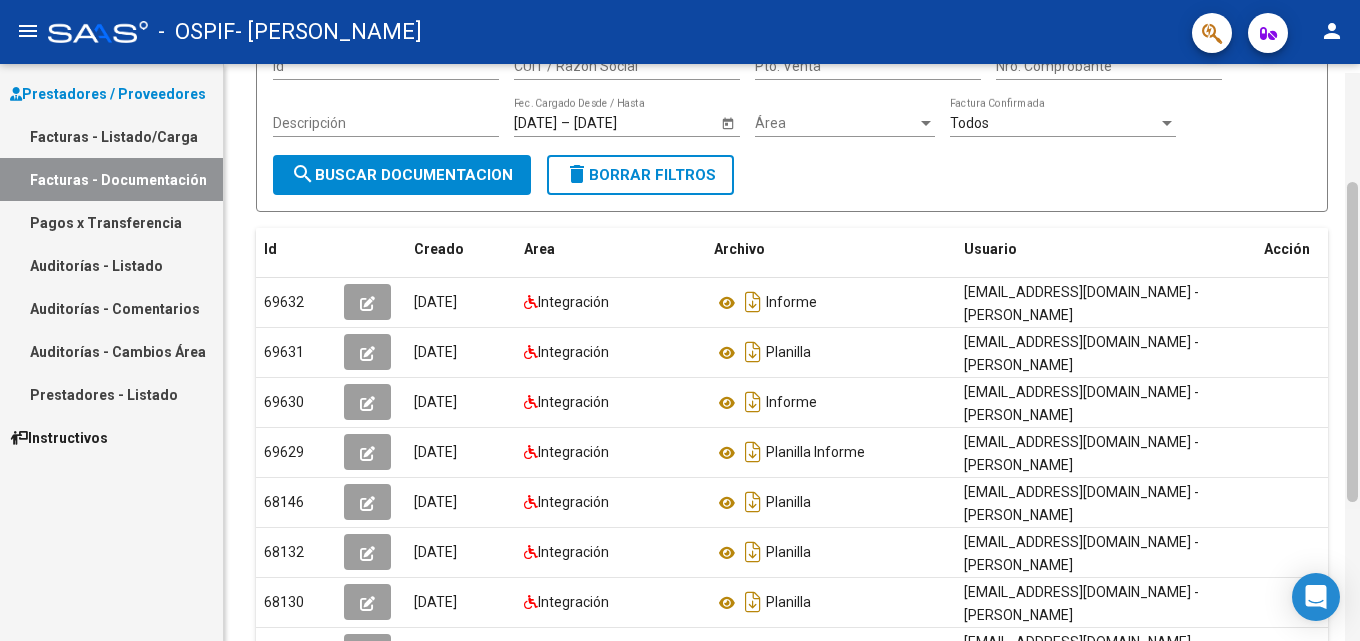 scroll, scrollTop: 198, scrollLeft: 0, axis: vertical 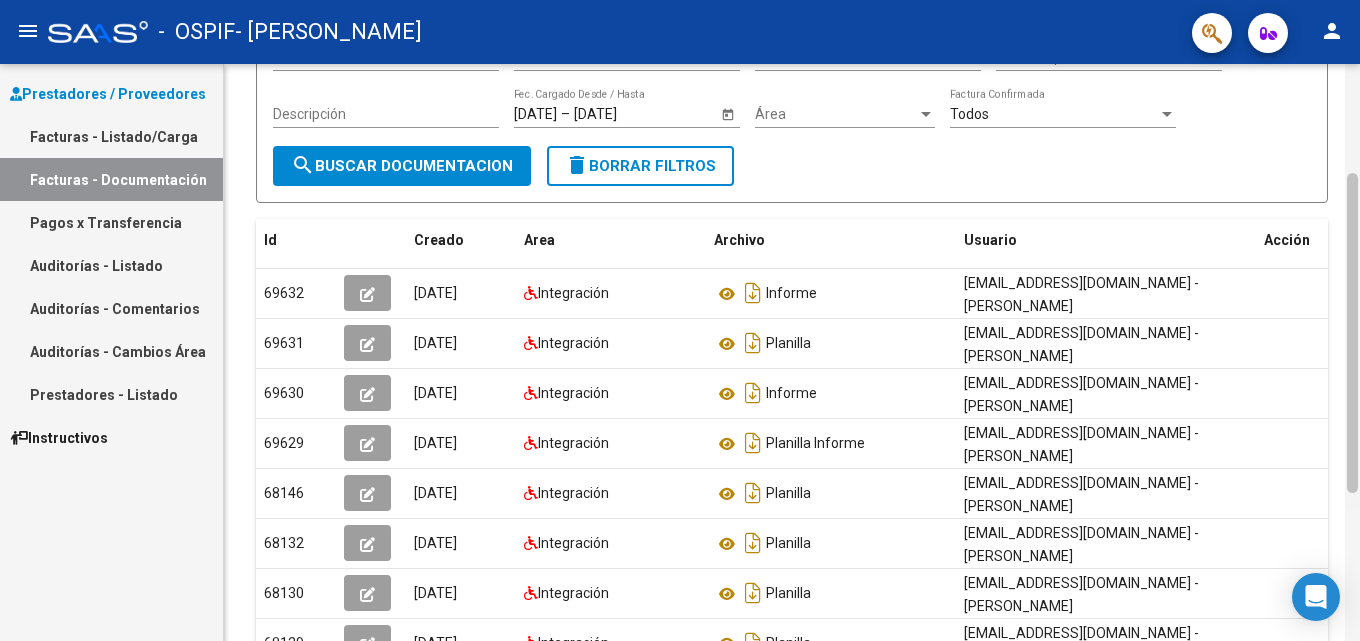 drag, startPoint x: 1356, startPoint y: 222, endPoint x: 1359, endPoint y: 357, distance: 135.03333 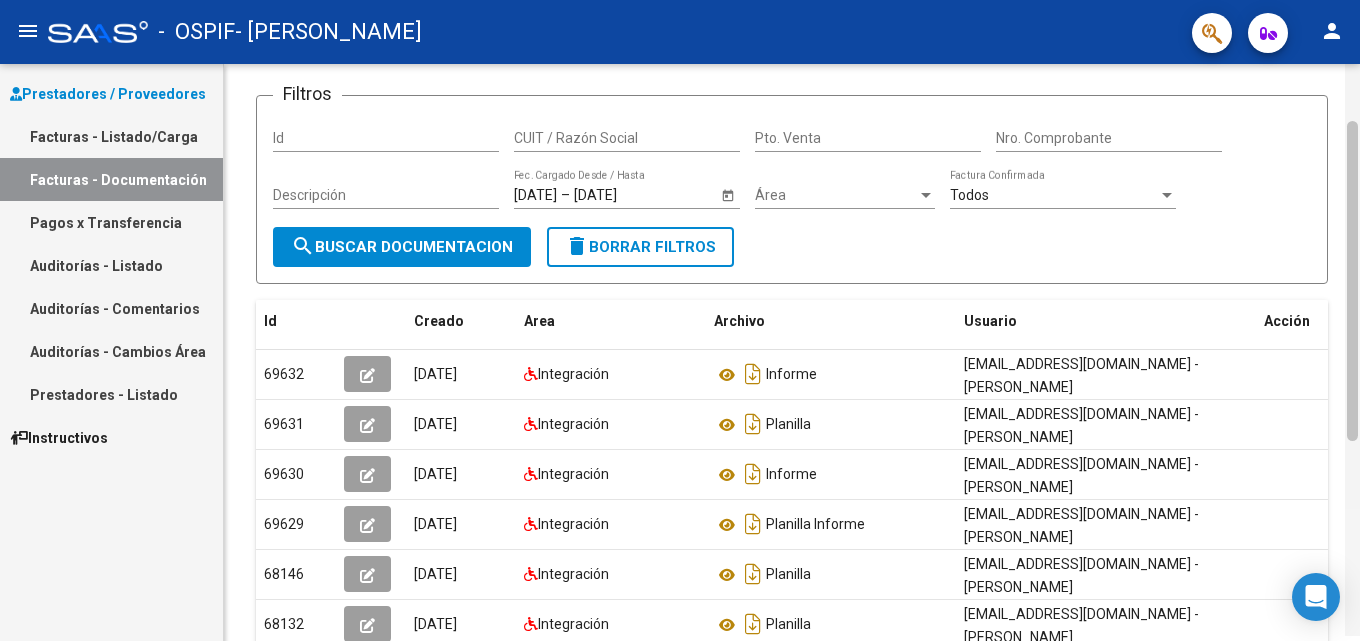 scroll, scrollTop: 130, scrollLeft: 0, axis: vertical 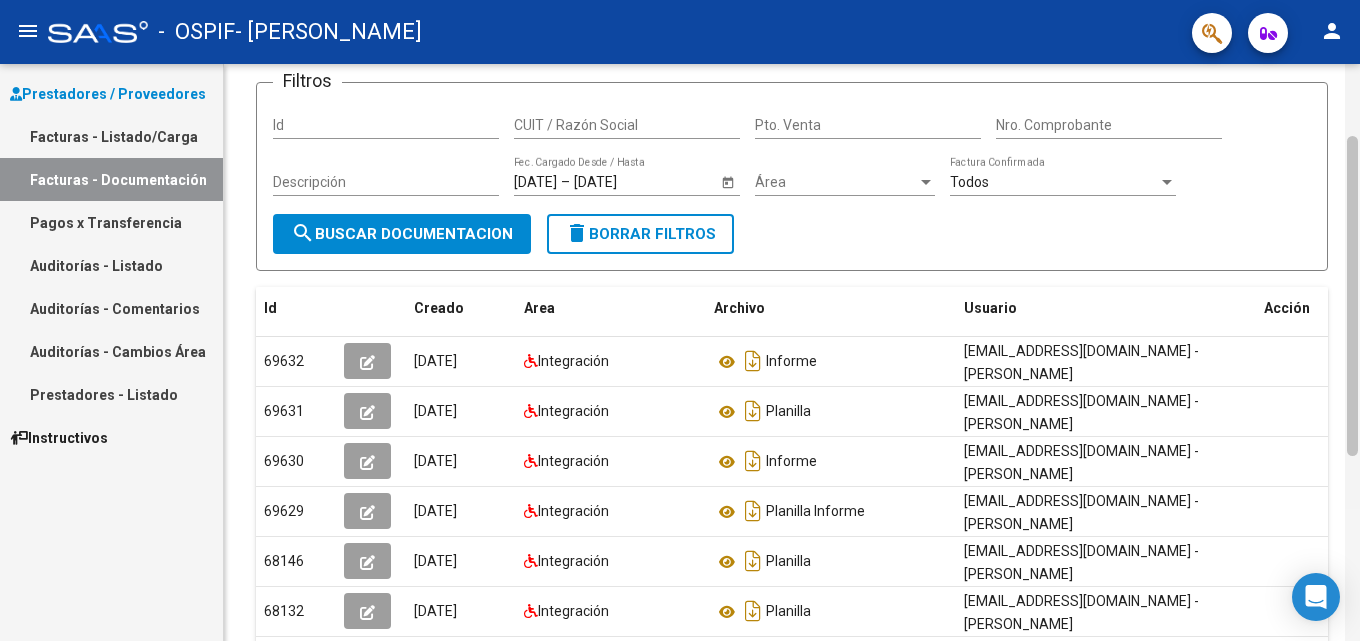 drag, startPoint x: 1356, startPoint y: 274, endPoint x: 1349, endPoint y: 236, distance: 38.63936 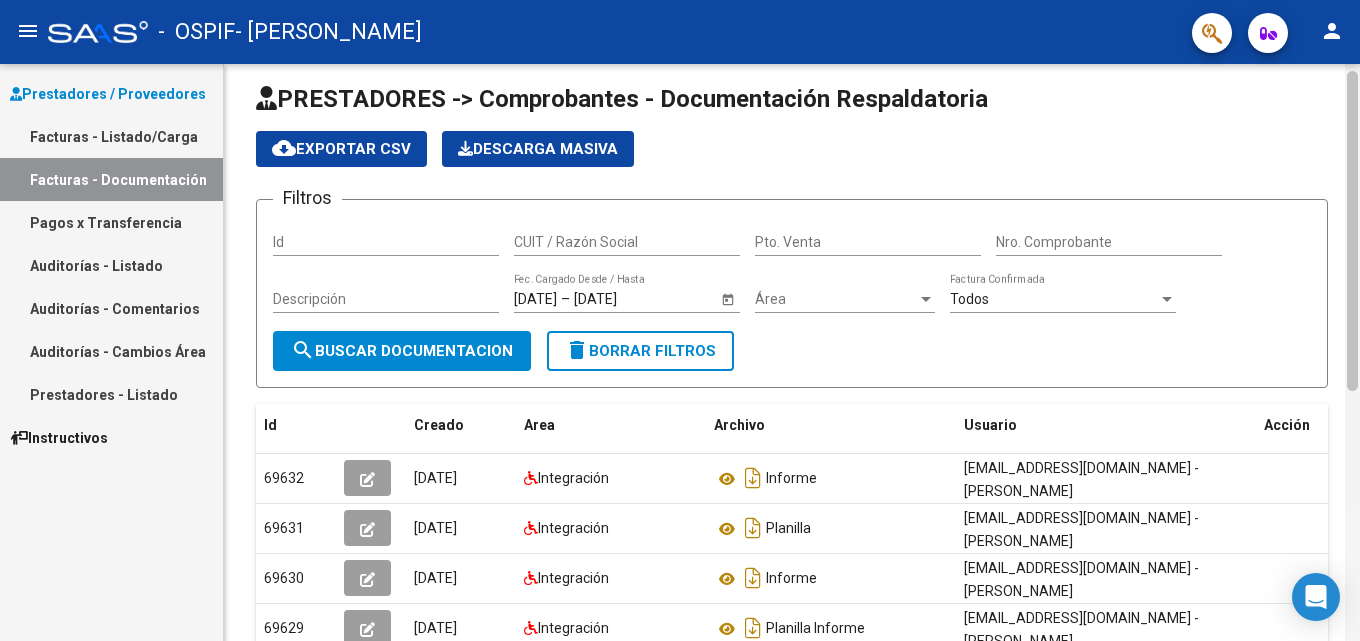 scroll, scrollTop: 0, scrollLeft: 0, axis: both 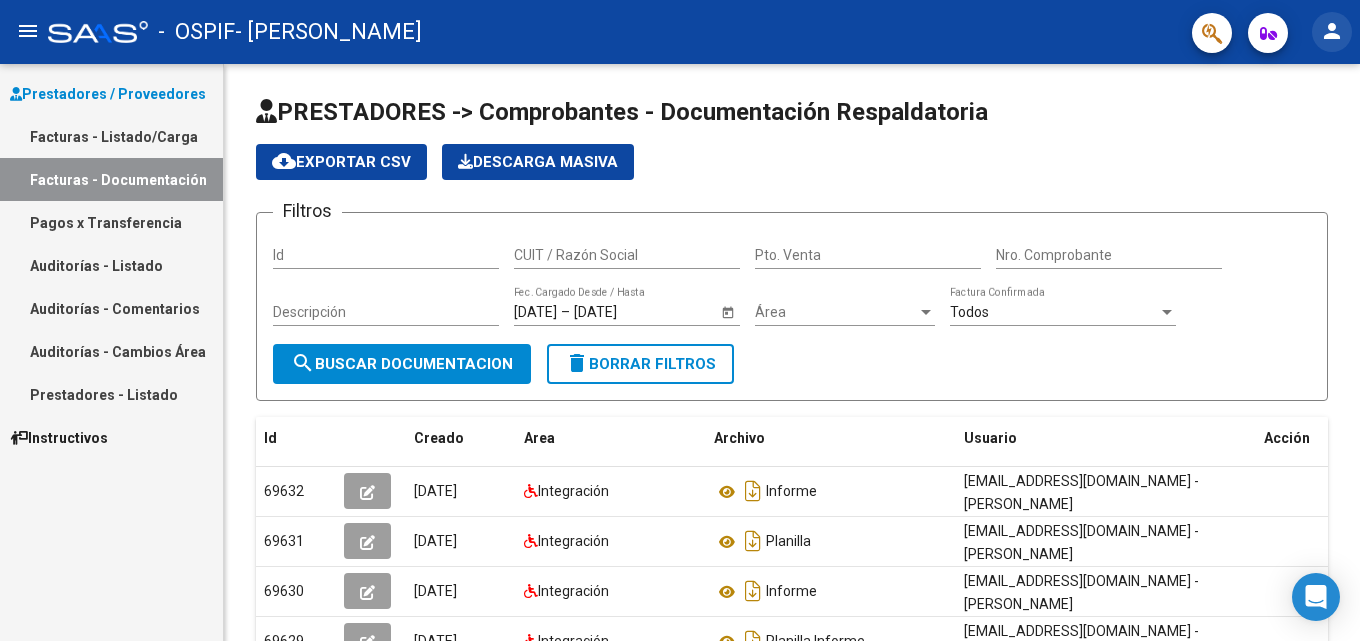 click on "person" 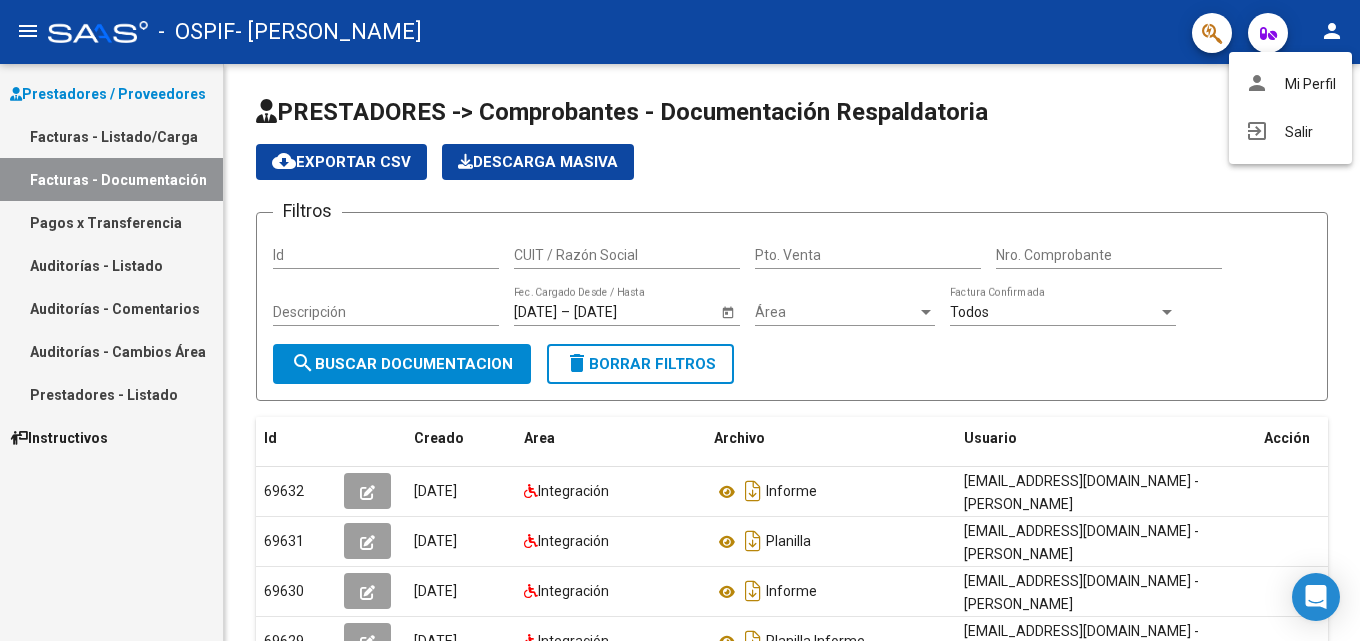 click at bounding box center [680, 320] 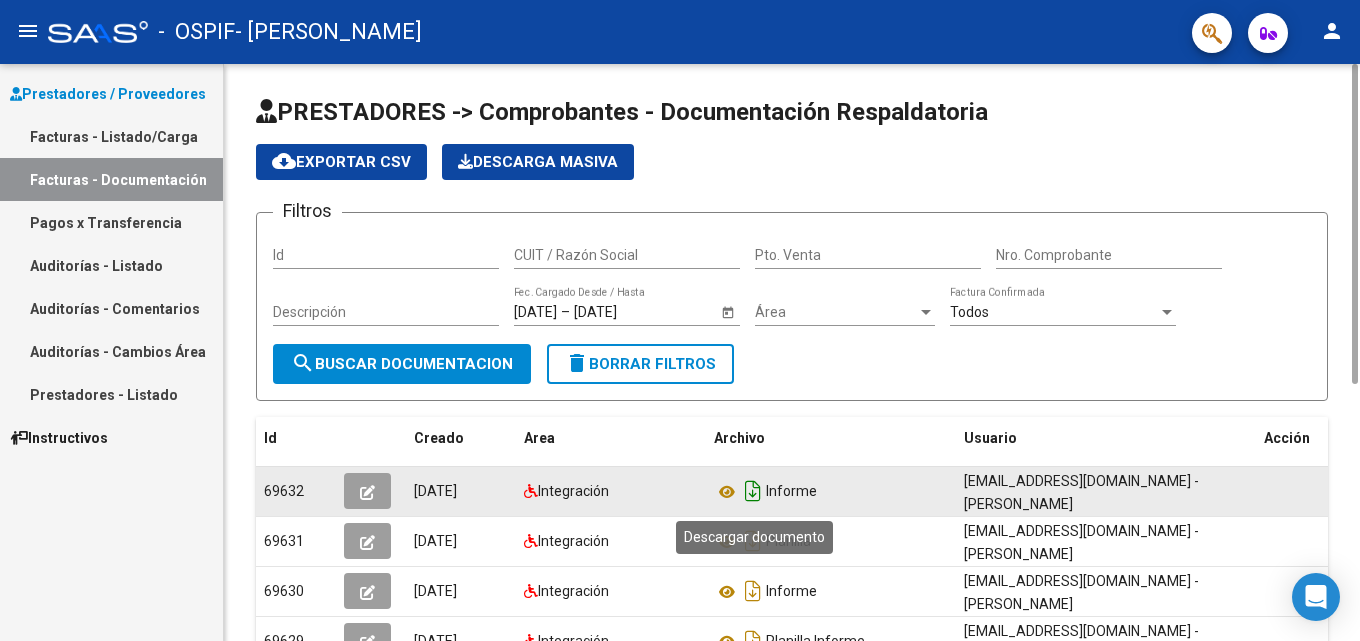 click 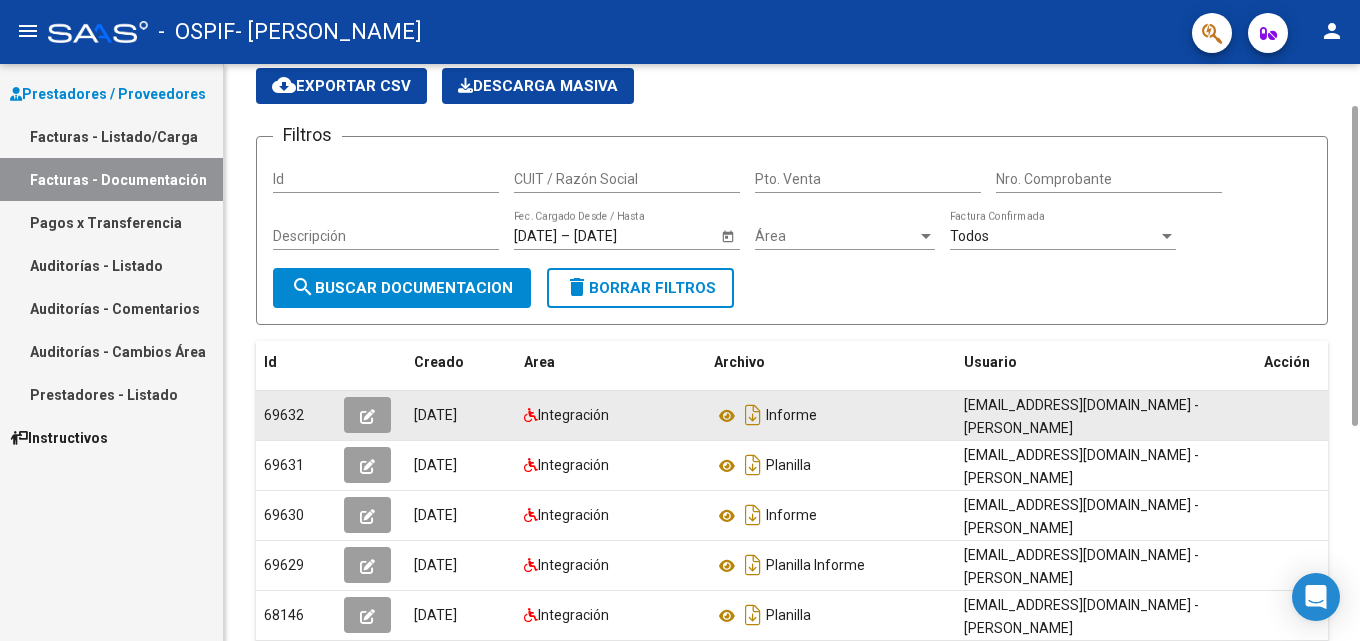 scroll, scrollTop: 126, scrollLeft: 0, axis: vertical 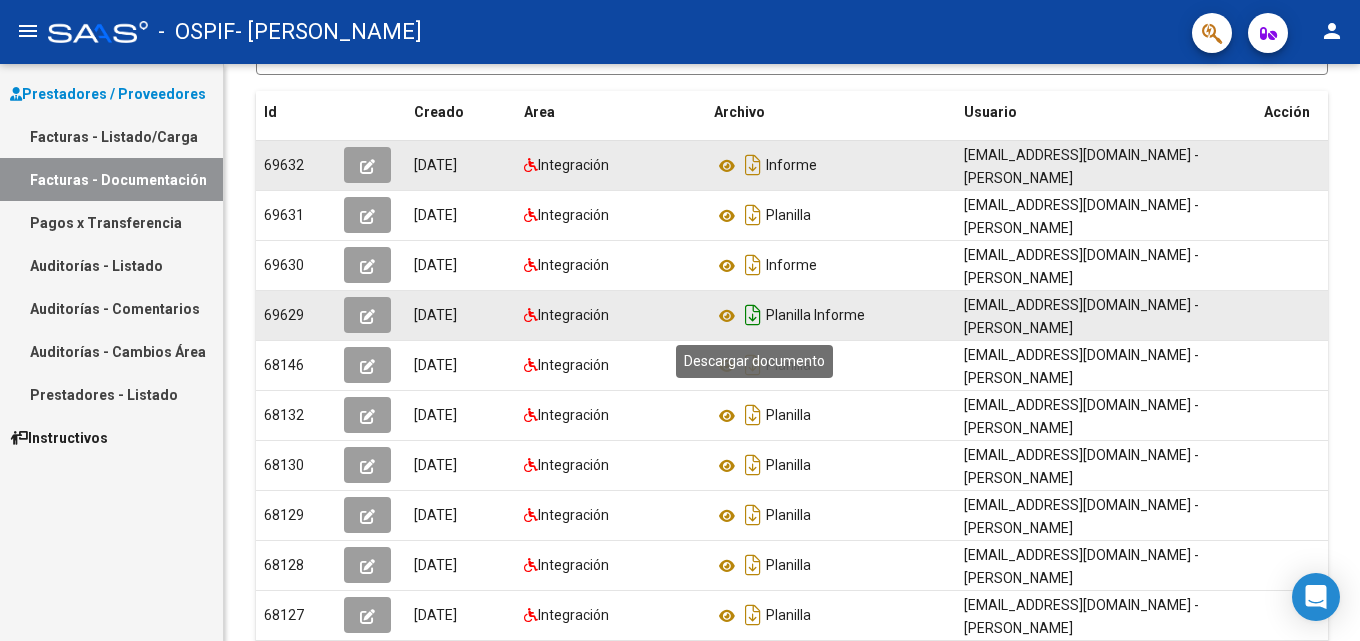 click 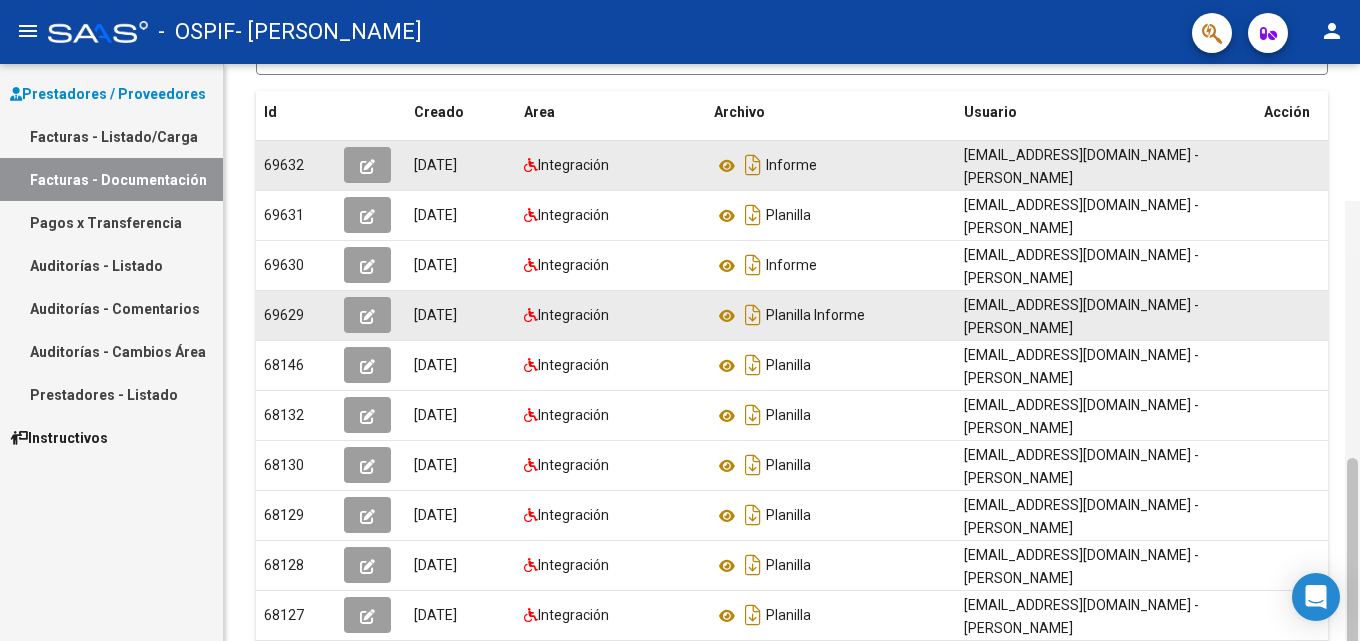 scroll, scrollTop: 463, scrollLeft: 0, axis: vertical 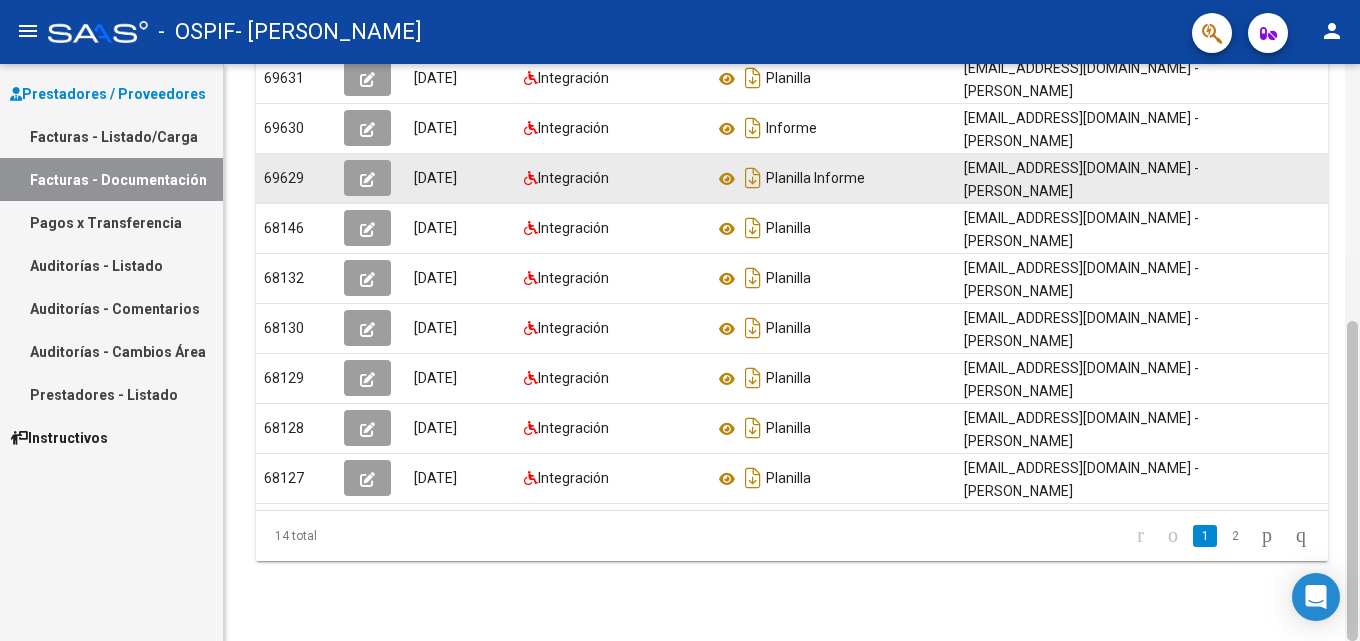 drag, startPoint x: 1359, startPoint y: 360, endPoint x: 1357, endPoint y: 280, distance: 80.024994 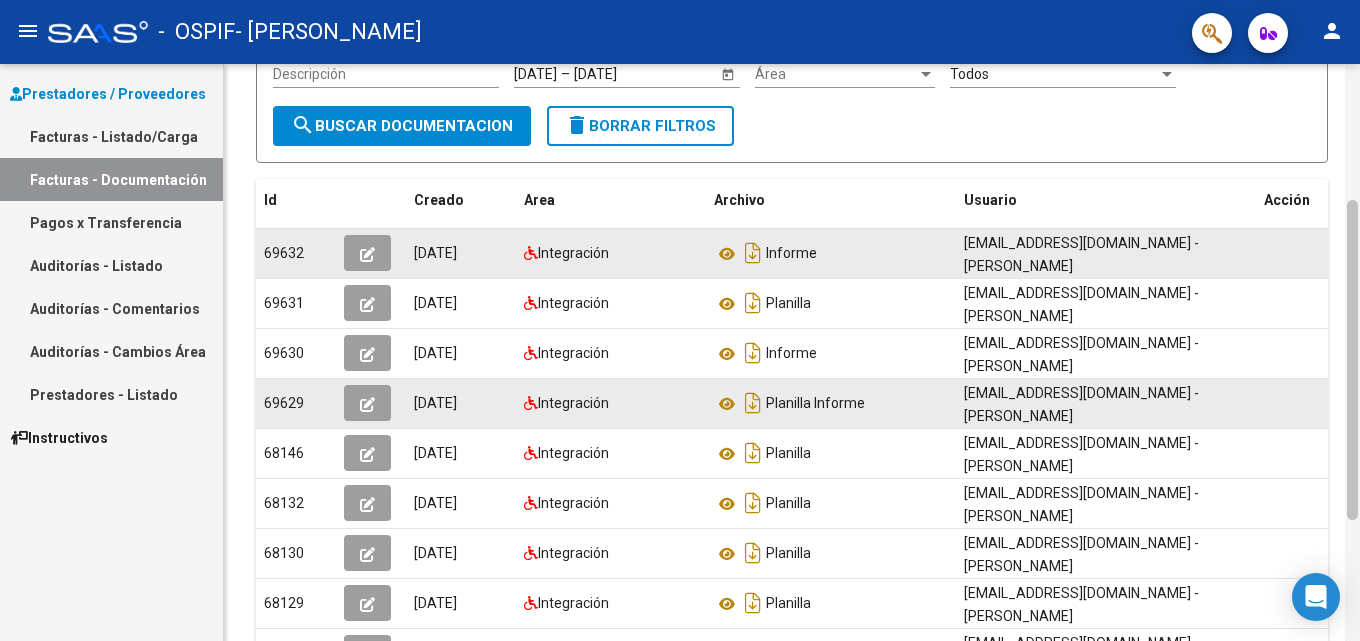 scroll, scrollTop: 243, scrollLeft: 0, axis: vertical 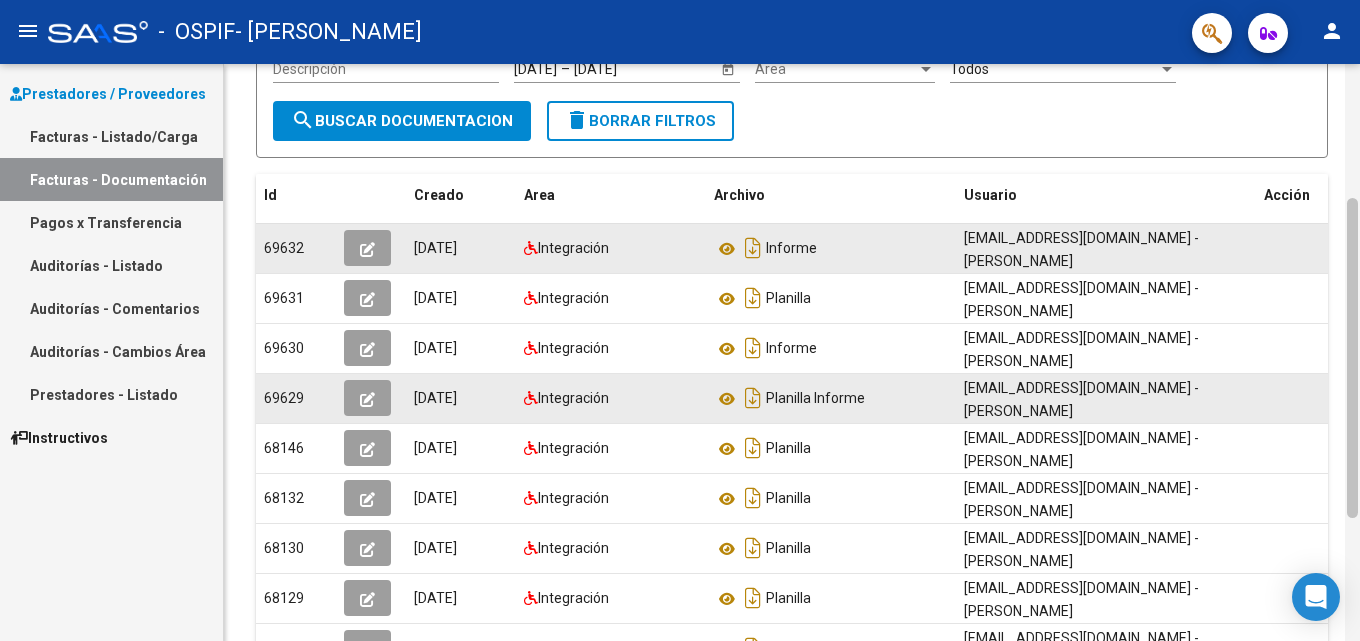 drag, startPoint x: 1357, startPoint y: 346, endPoint x: 1358, endPoint y: 224, distance: 122.0041 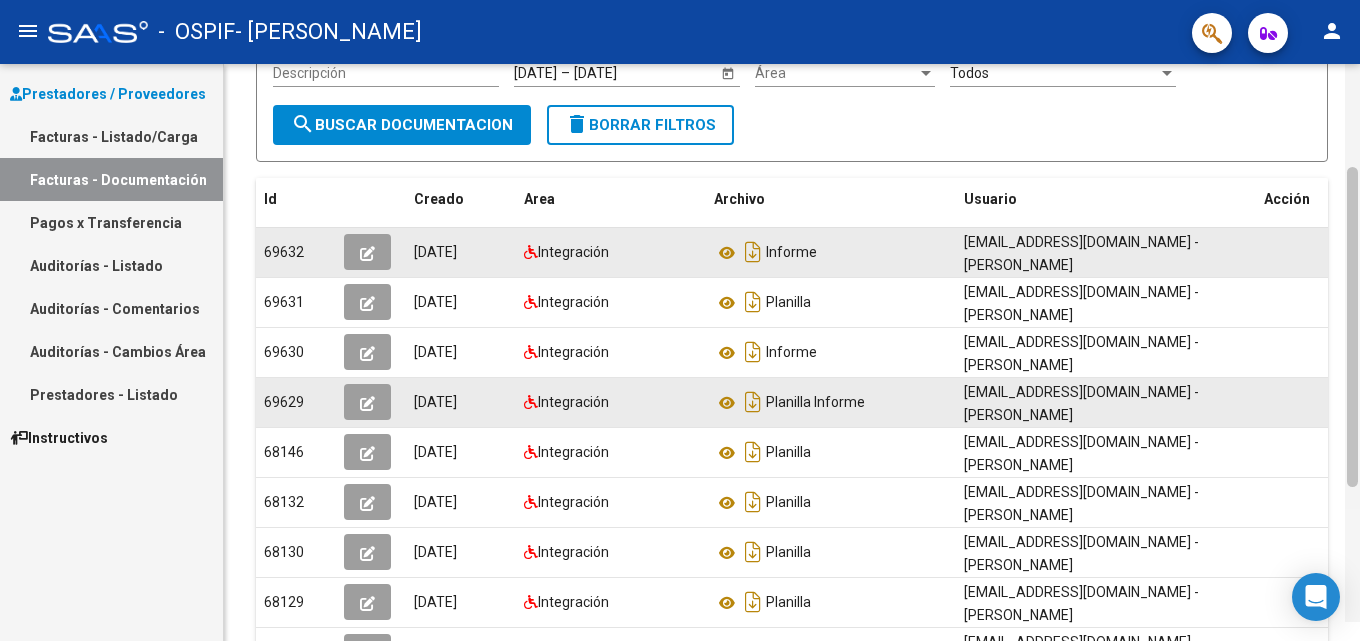 scroll, scrollTop: 220, scrollLeft: 0, axis: vertical 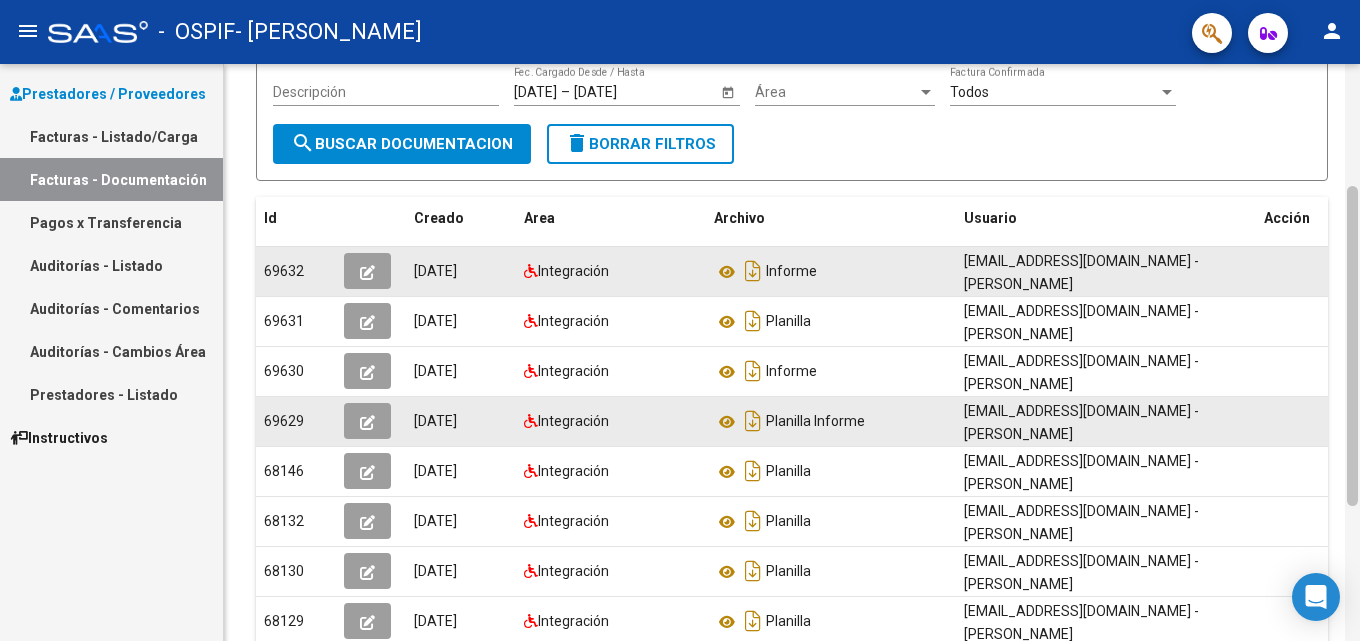 drag, startPoint x: 1351, startPoint y: 354, endPoint x: 1359, endPoint y: 341, distance: 15.264338 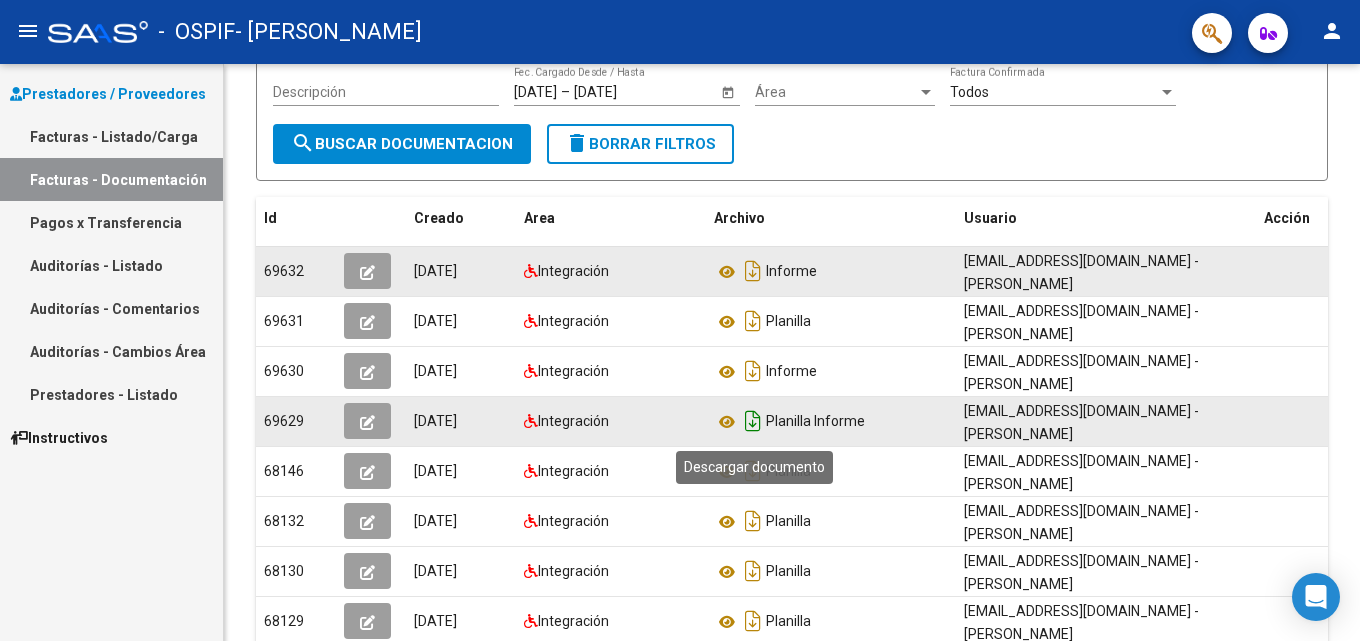 click 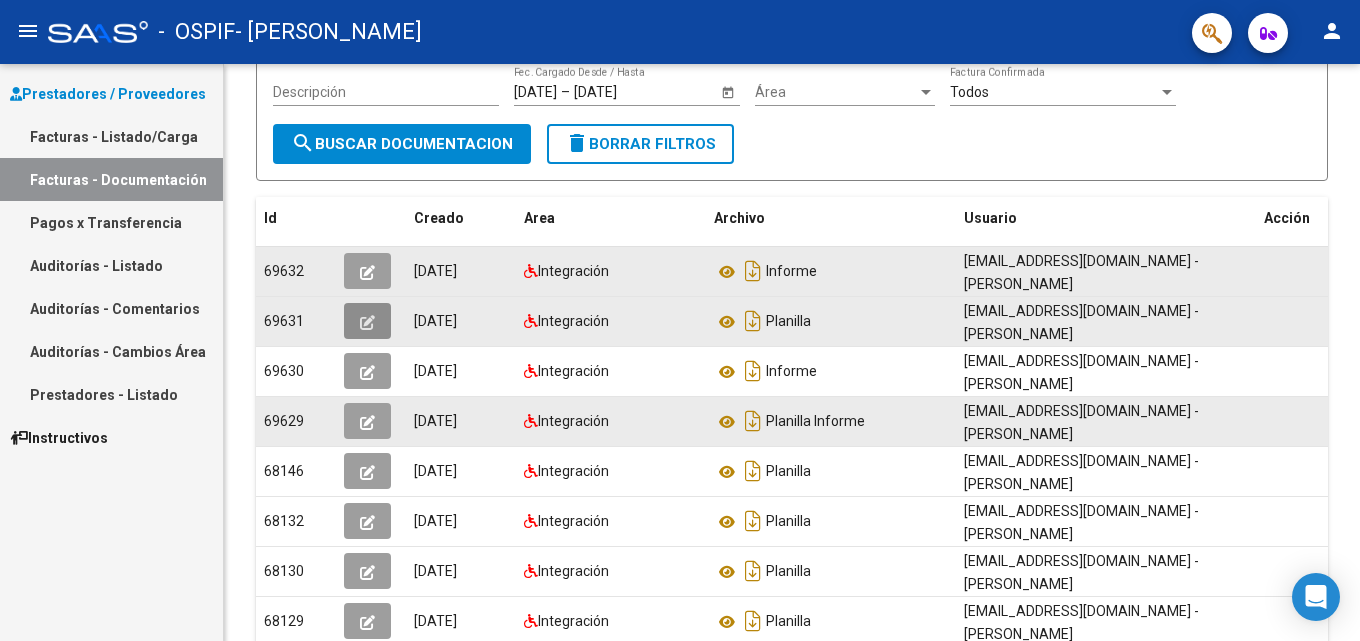 click 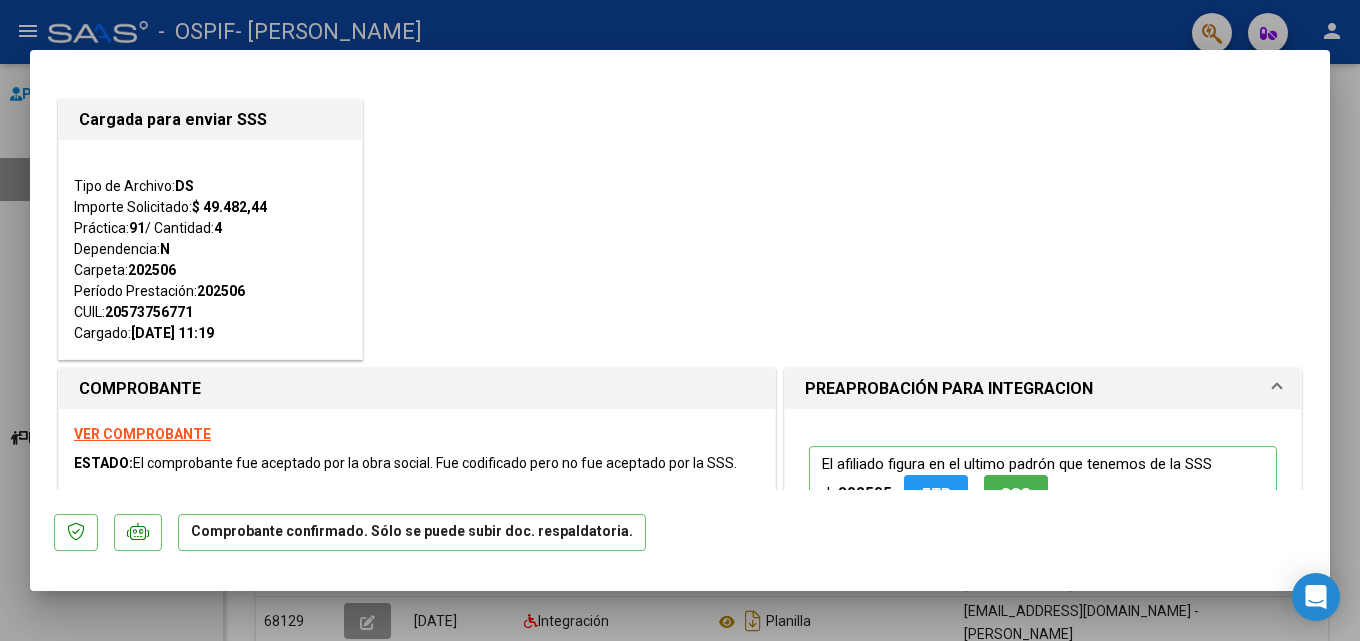 drag, startPoint x: 1331, startPoint y: 139, endPoint x: 1313, endPoint y: 187, distance: 51.264023 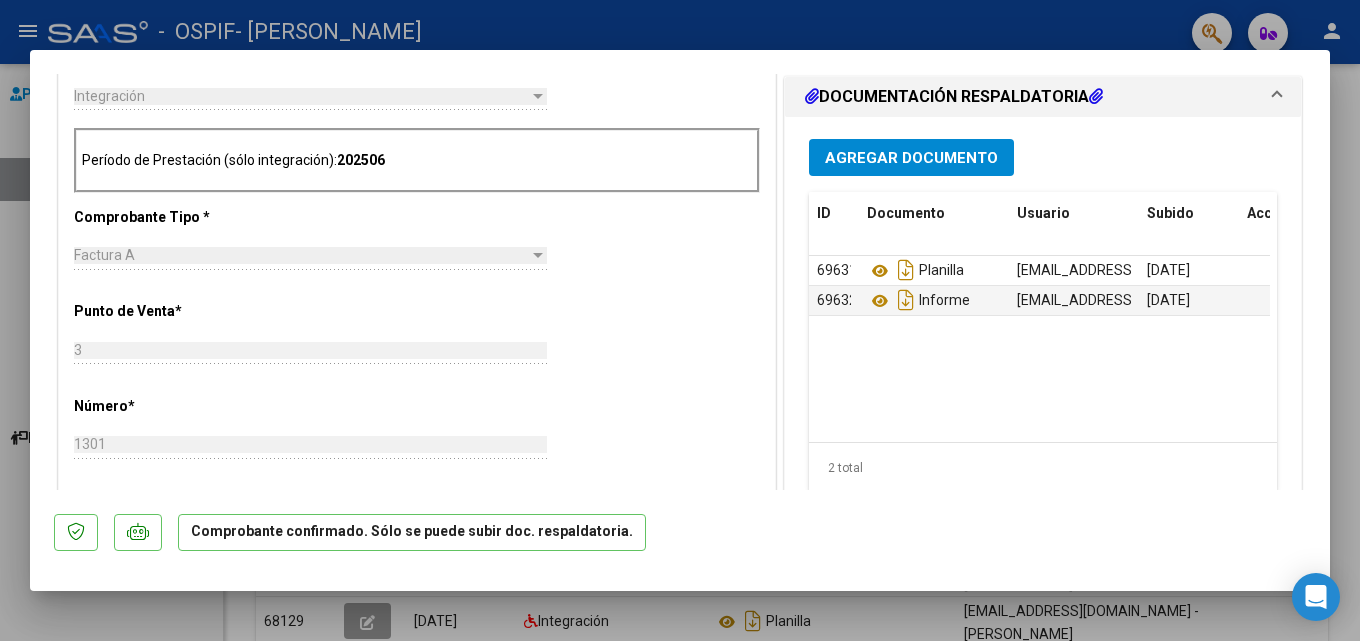 scroll, scrollTop: 737, scrollLeft: 0, axis: vertical 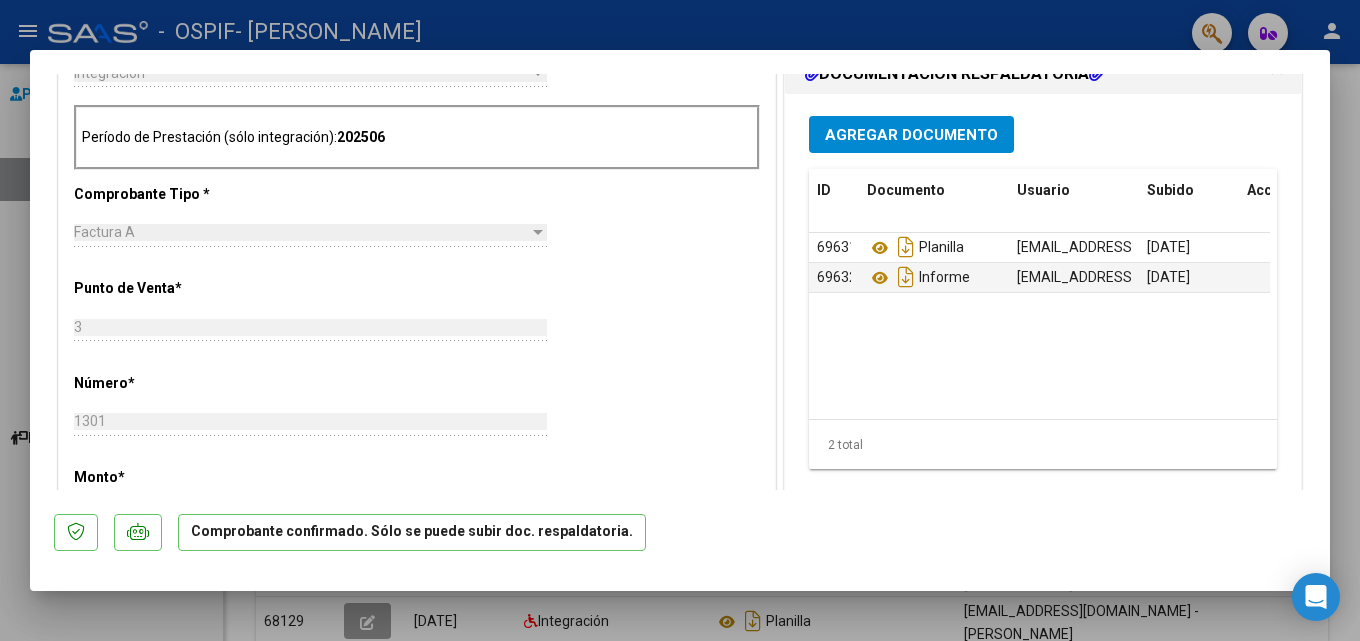 drag, startPoint x: 915, startPoint y: 419, endPoint x: 1037, endPoint y: 398, distance: 123.79418 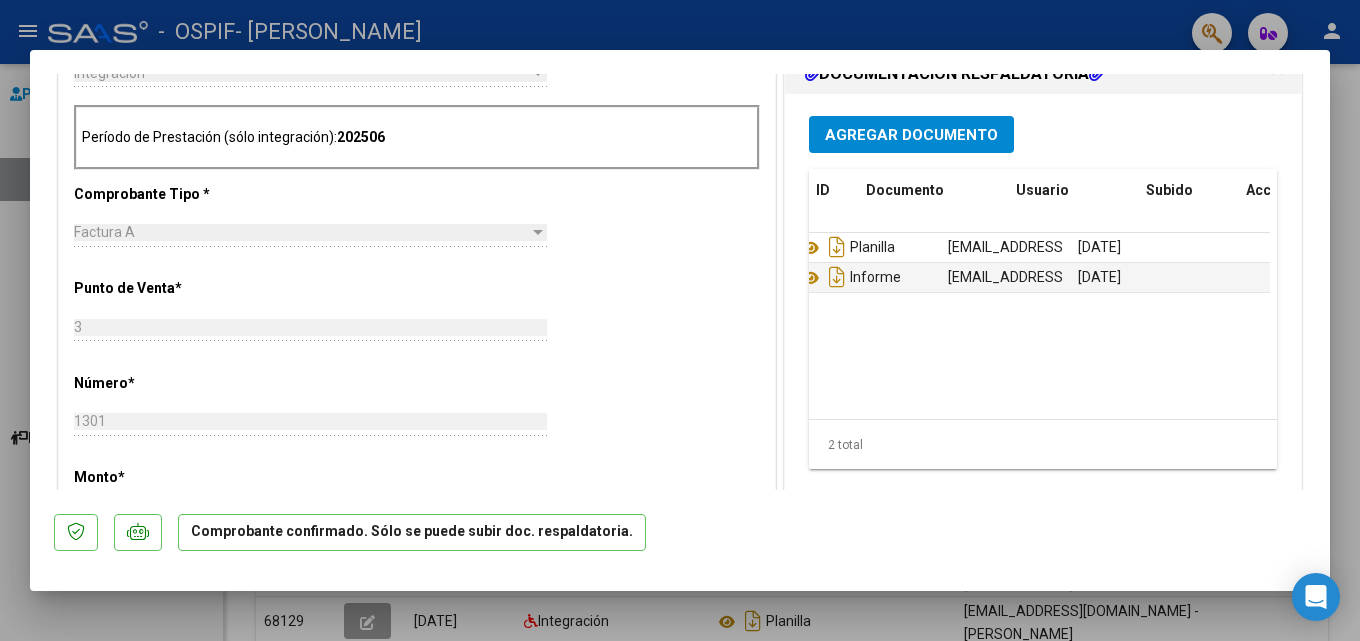 scroll, scrollTop: 0, scrollLeft: 0, axis: both 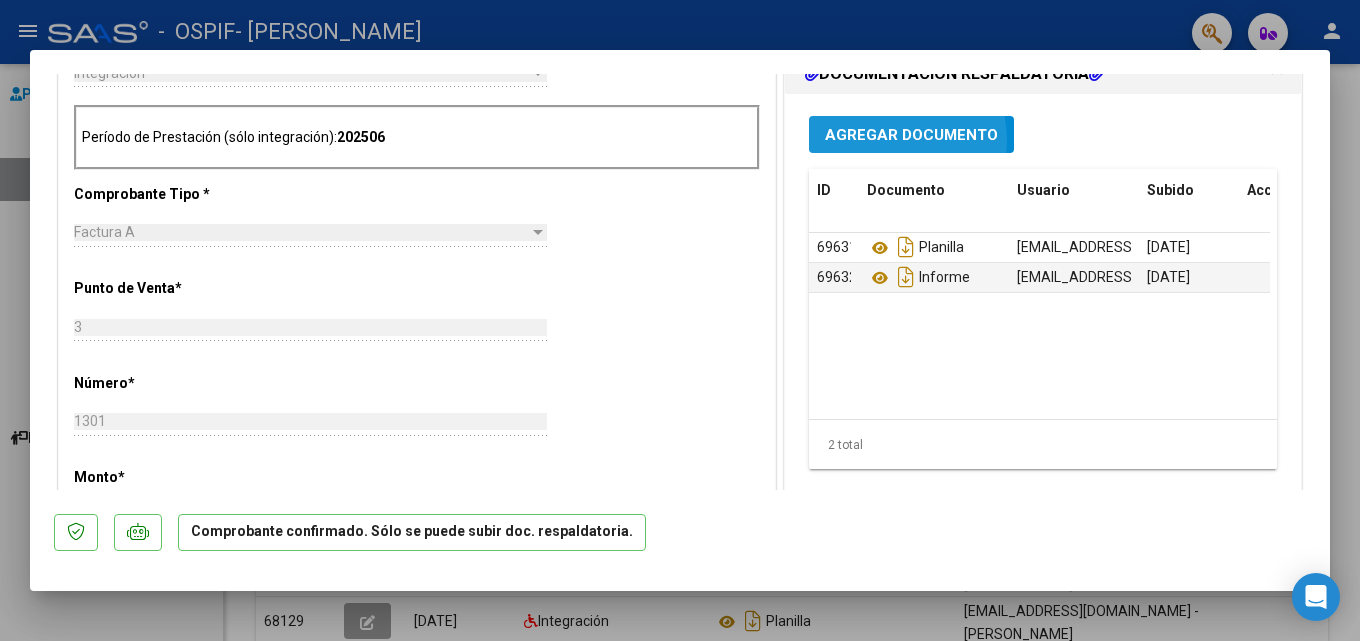 click on "Agregar Documento" at bounding box center [911, 135] 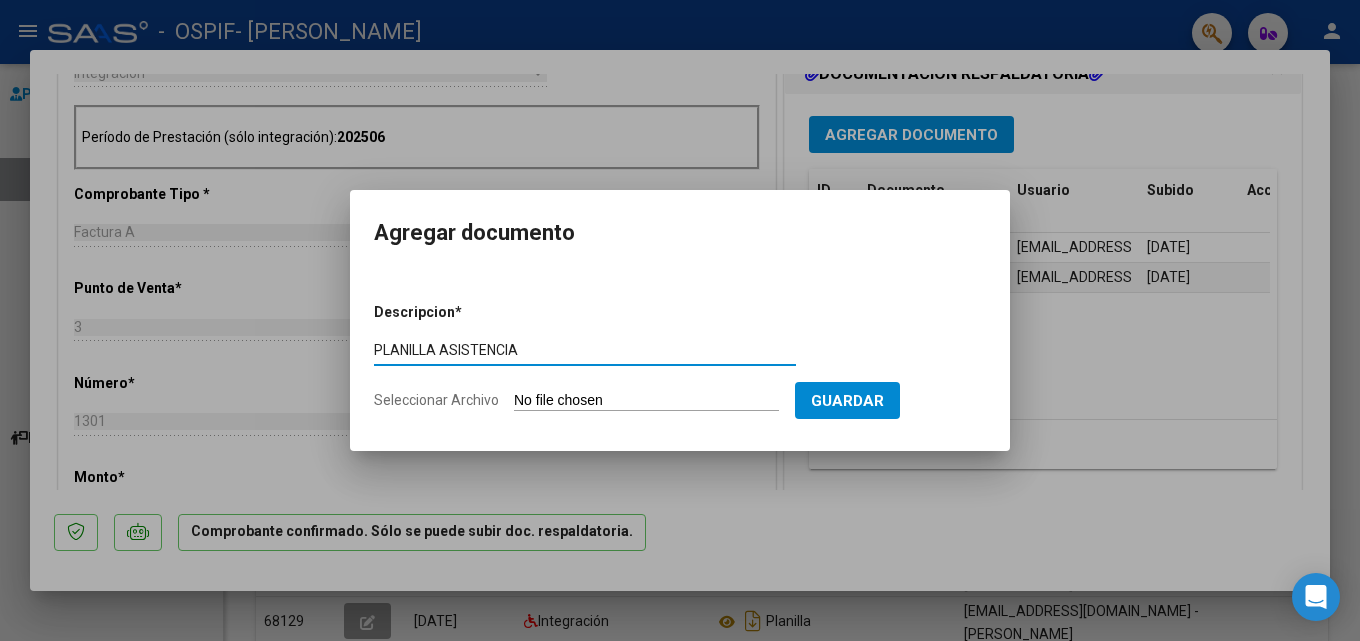 type on "PLANILLA ASISTENCIA" 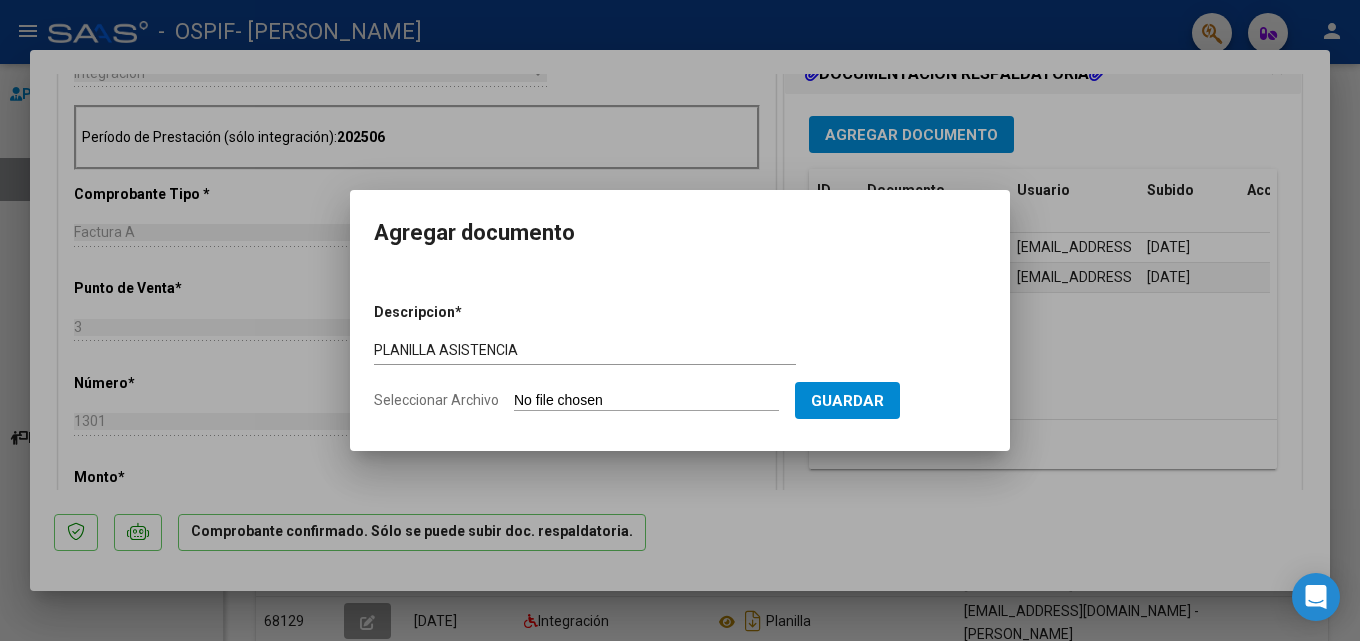 click on "Seleccionar Archivo" at bounding box center (646, 401) 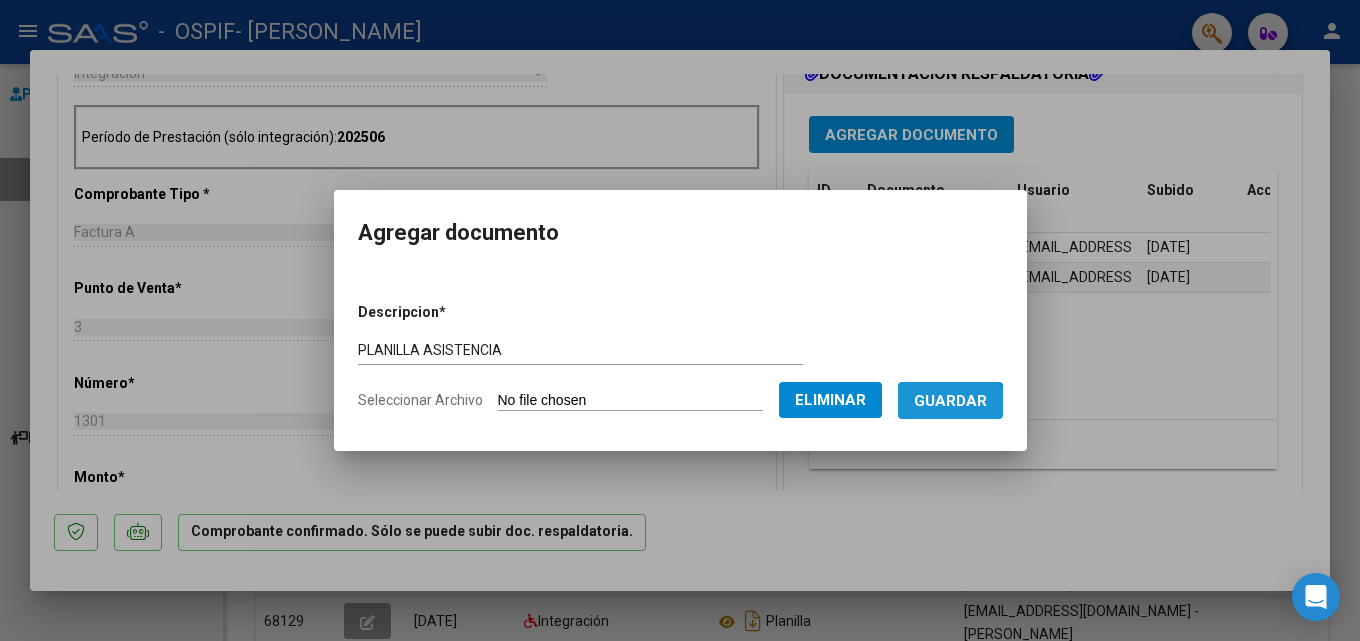 click on "Guardar" at bounding box center [950, 400] 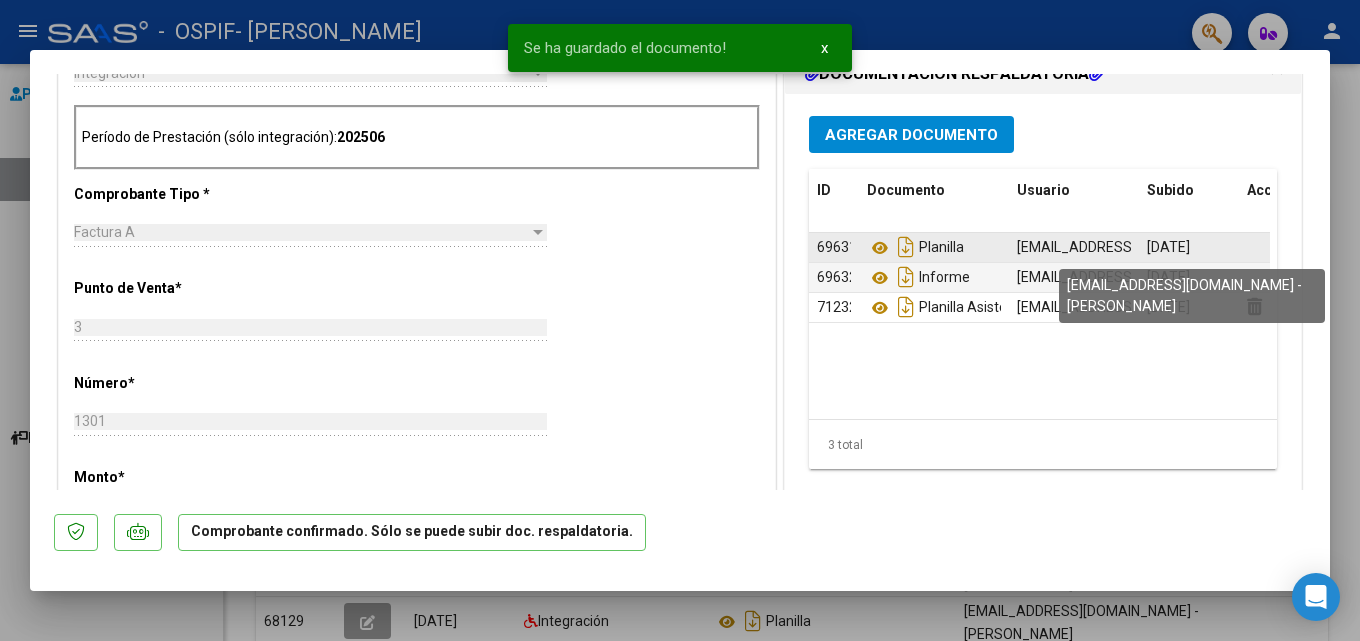 click on "[EMAIL_ADDRESS][DOMAIN_NAME] - [PERSON_NAME]" 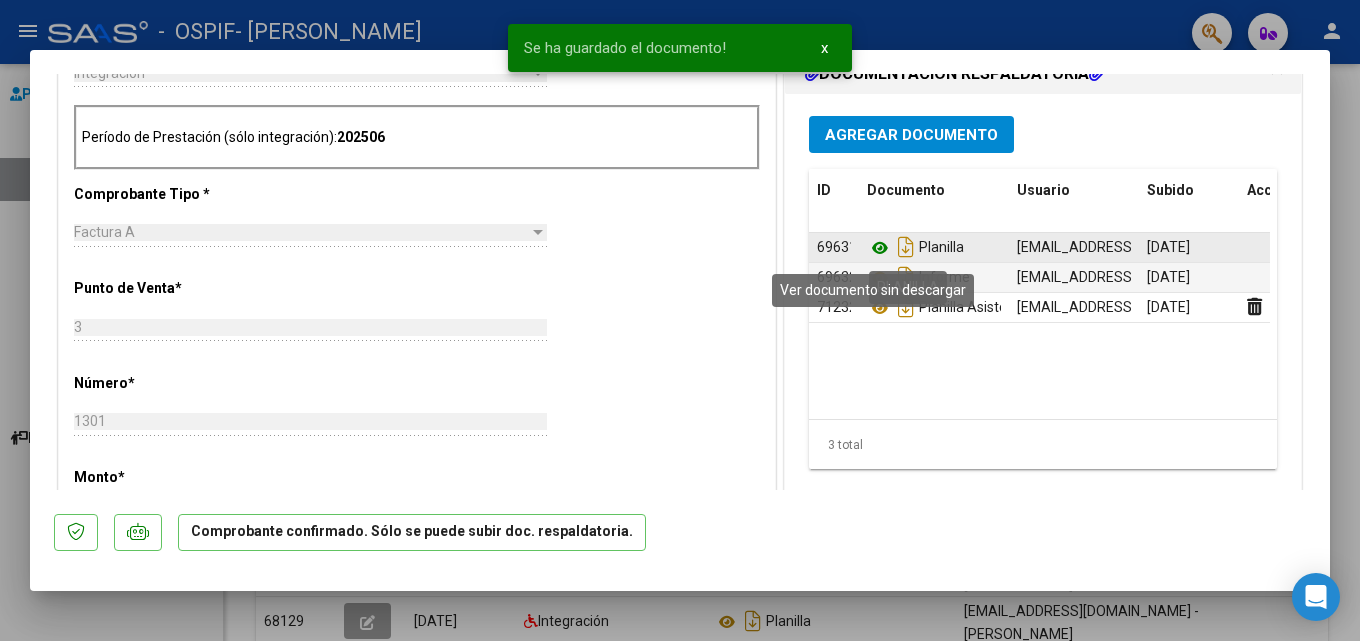 click 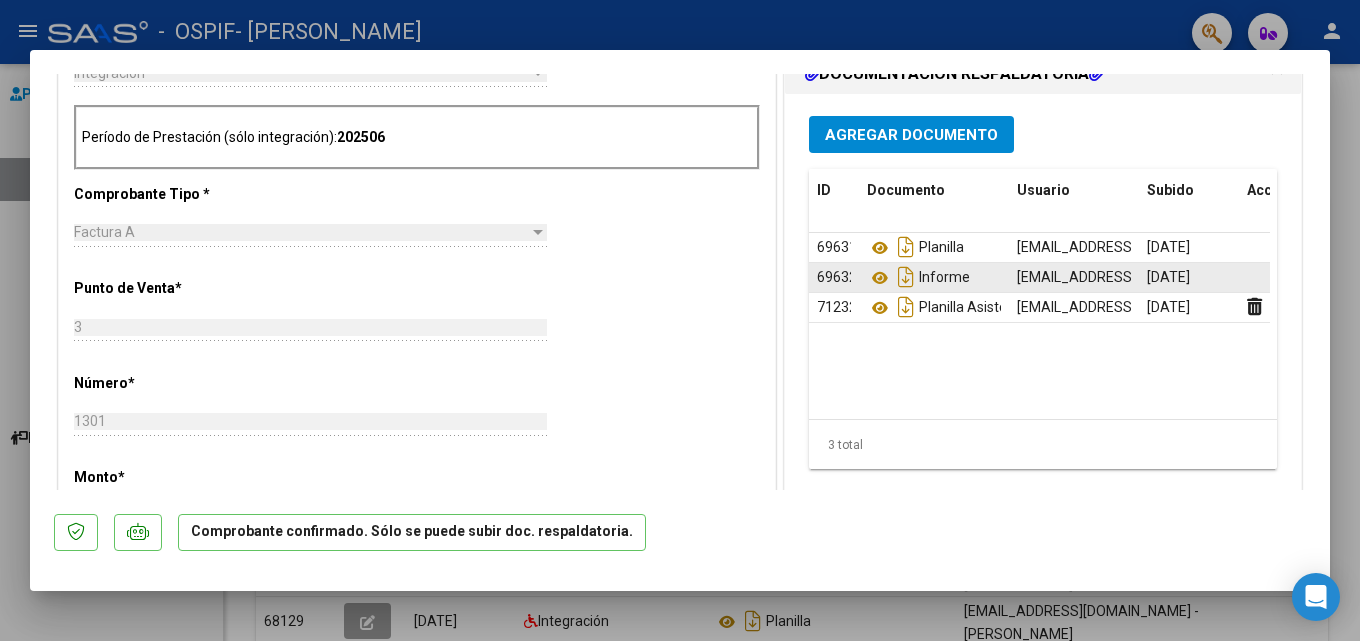 click on "[DATE]" 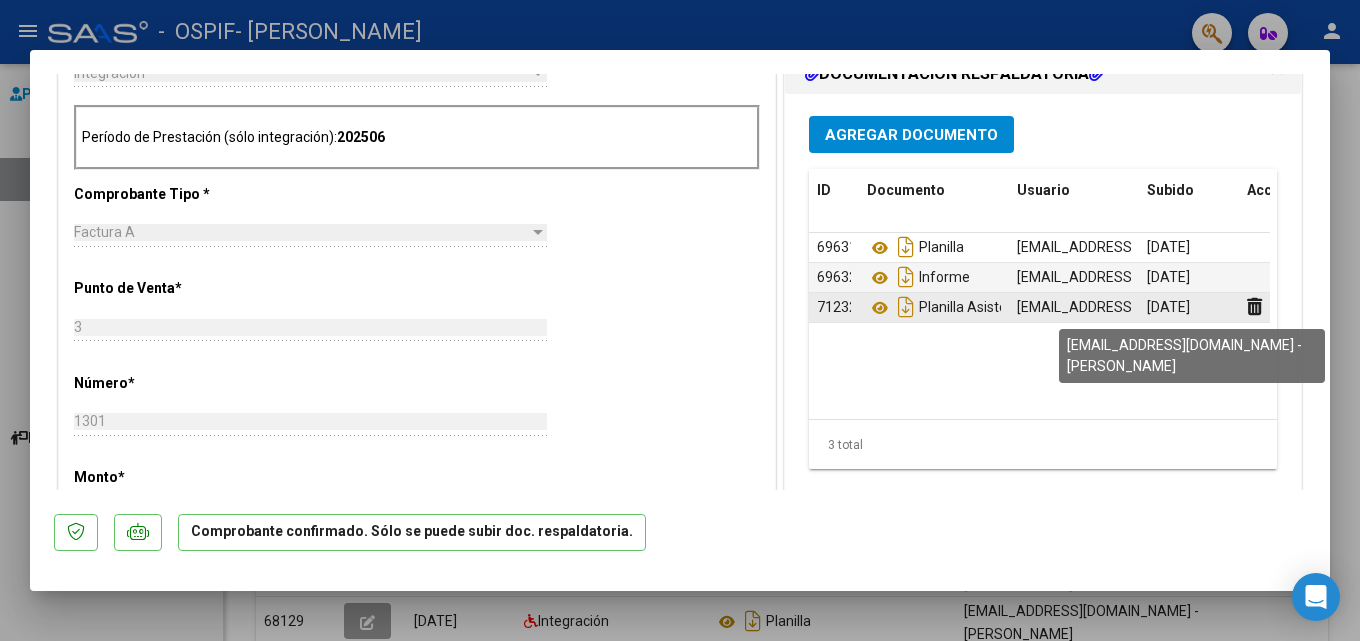 click on "[EMAIL_ADDRESS][DOMAIN_NAME] - [PERSON_NAME]" 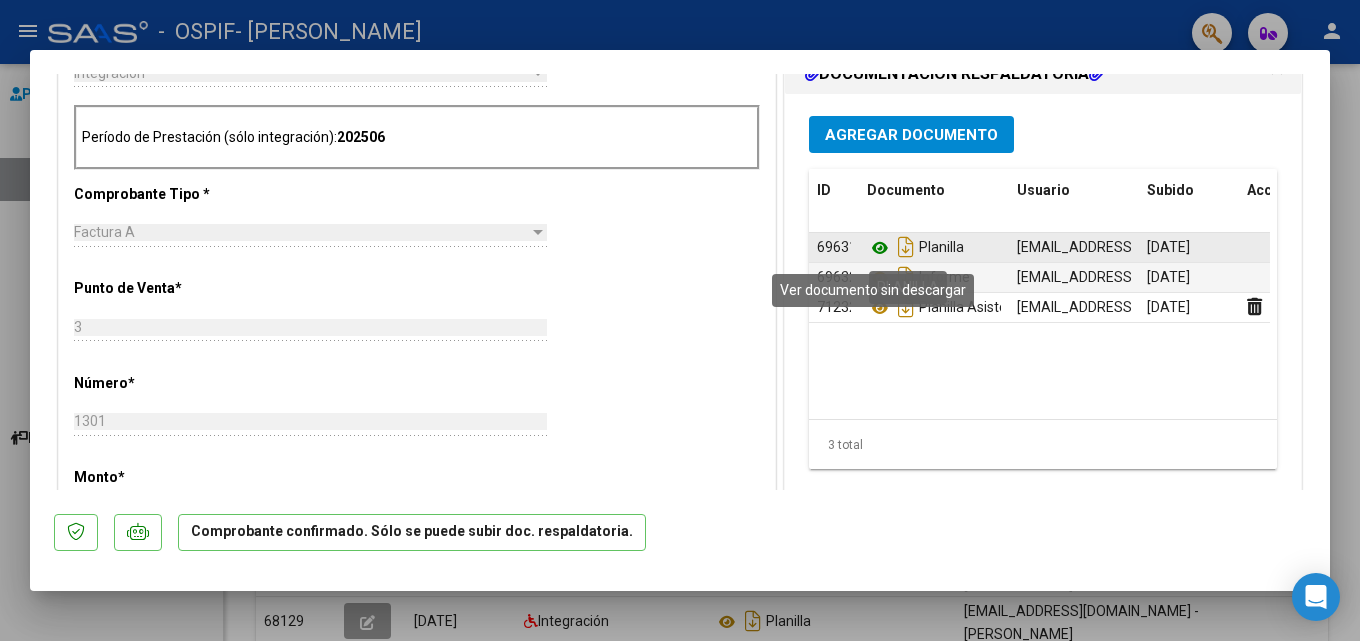 click 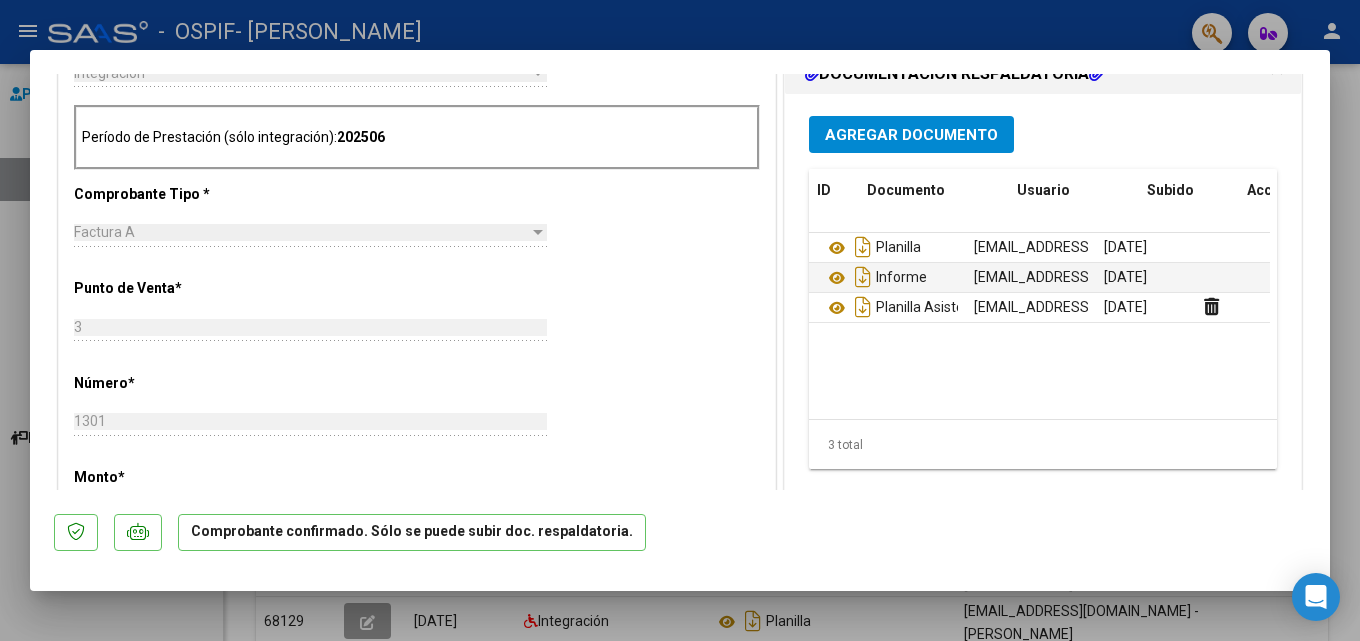scroll, scrollTop: 0, scrollLeft: 0, axis: both 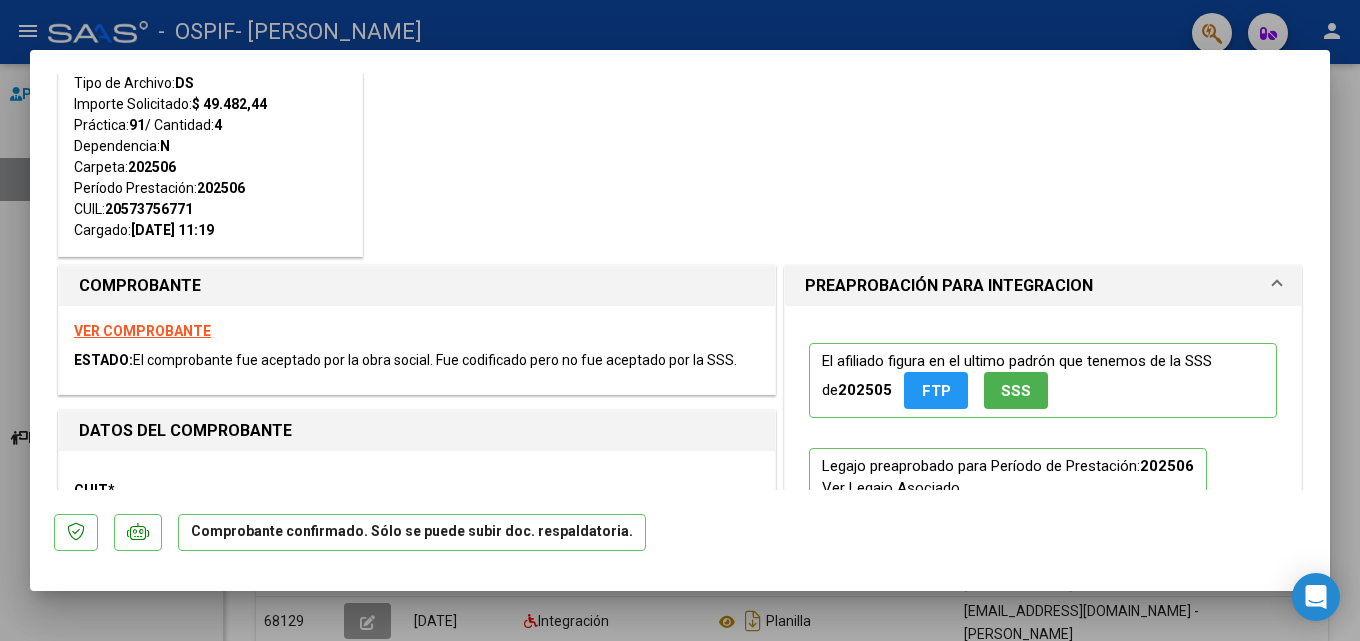 click on "VER COMPROBANTE" at bounding box center (142, 331) 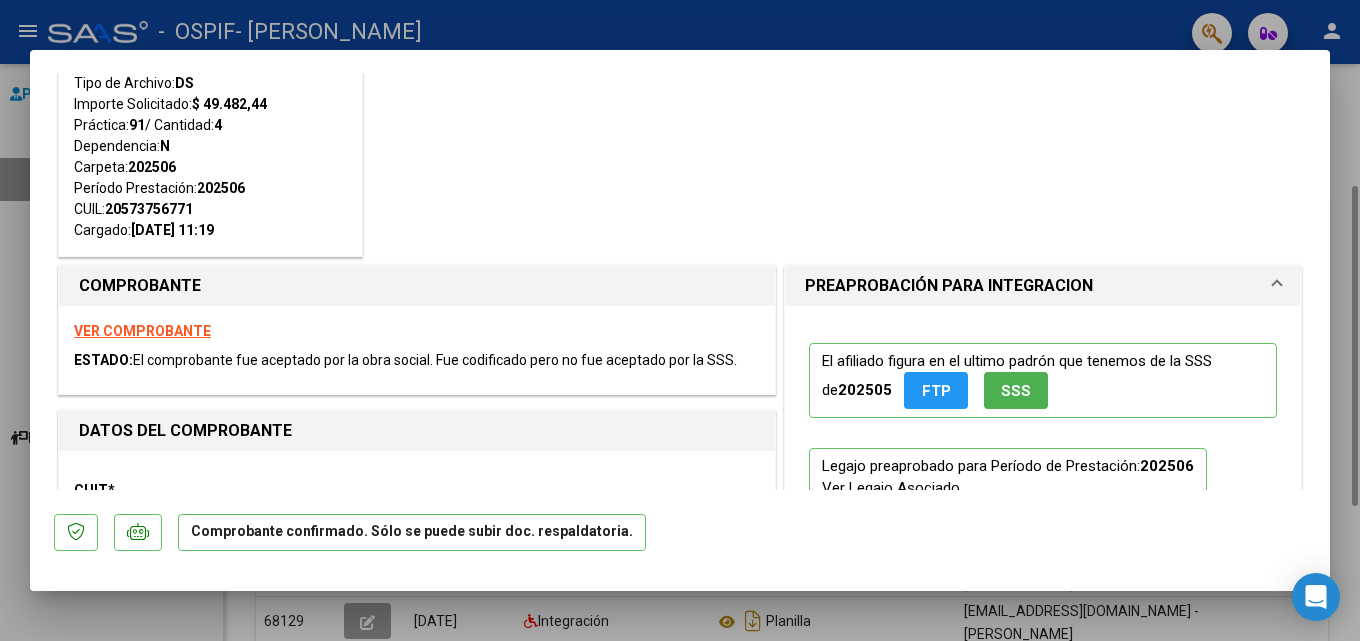 drag, startPoint x: 1359, startPoint y: 121, endPoint x: 1335, endPoint y: 123, distance: 24.083189 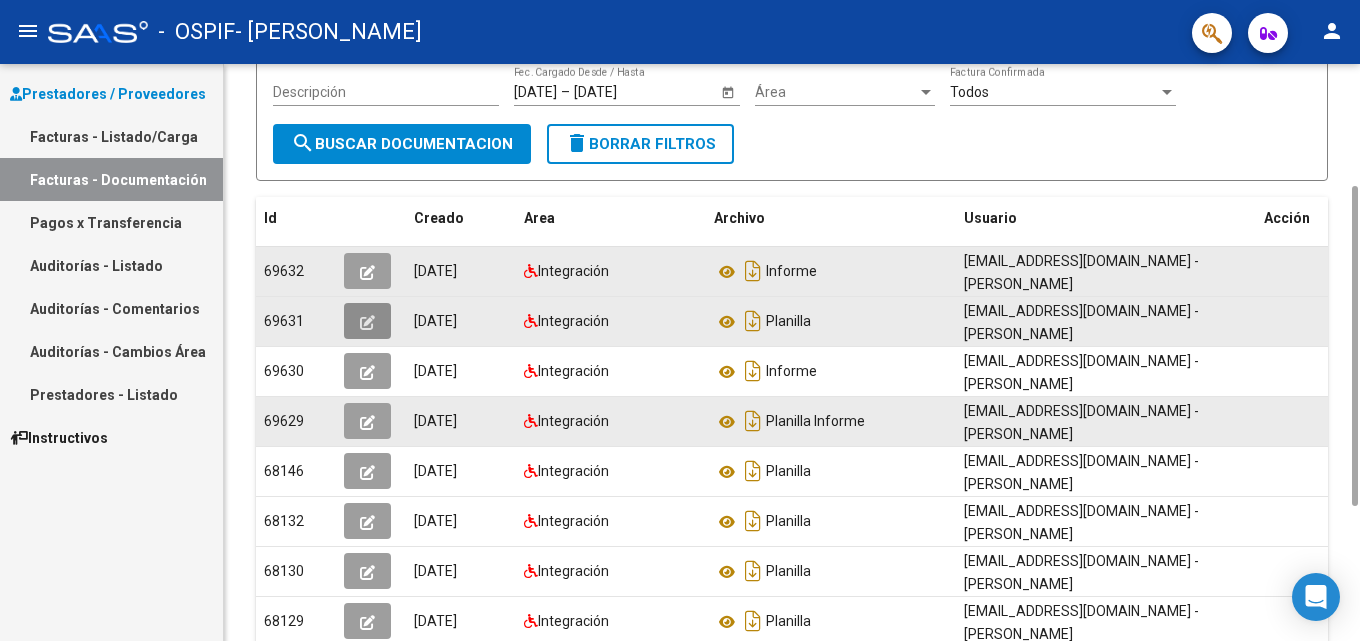 click 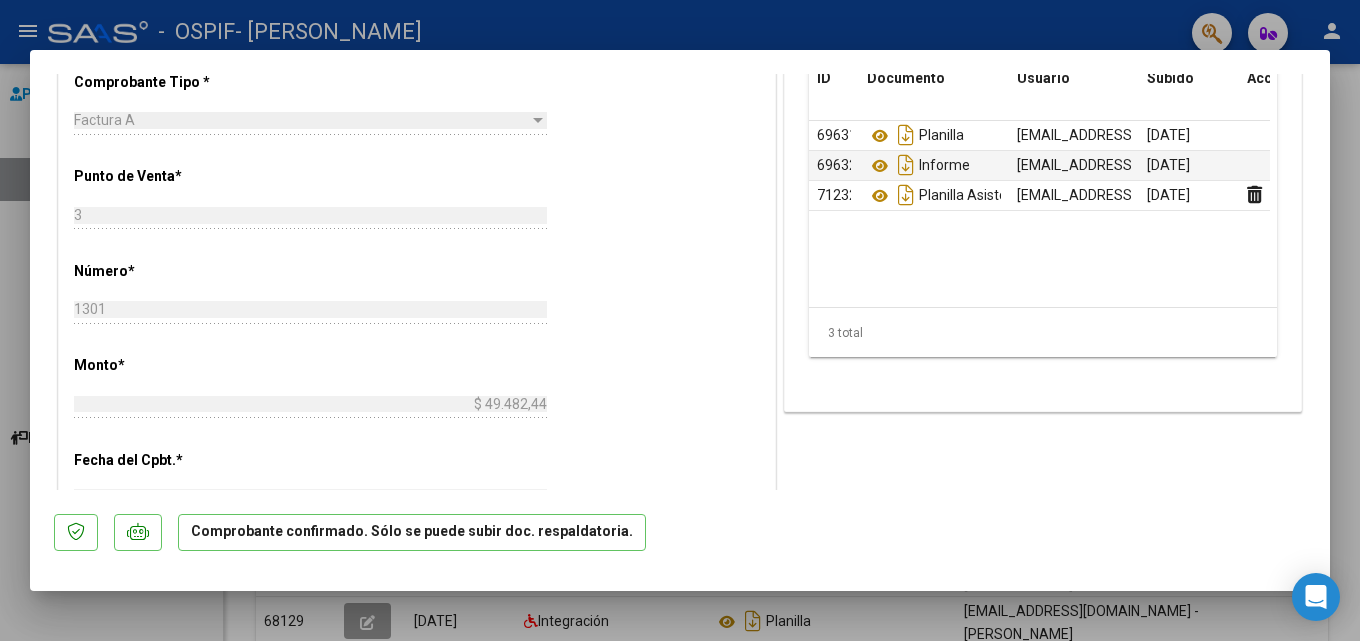 scroll, scrollTop: 854, scrollLeft: 0, axis: vertical 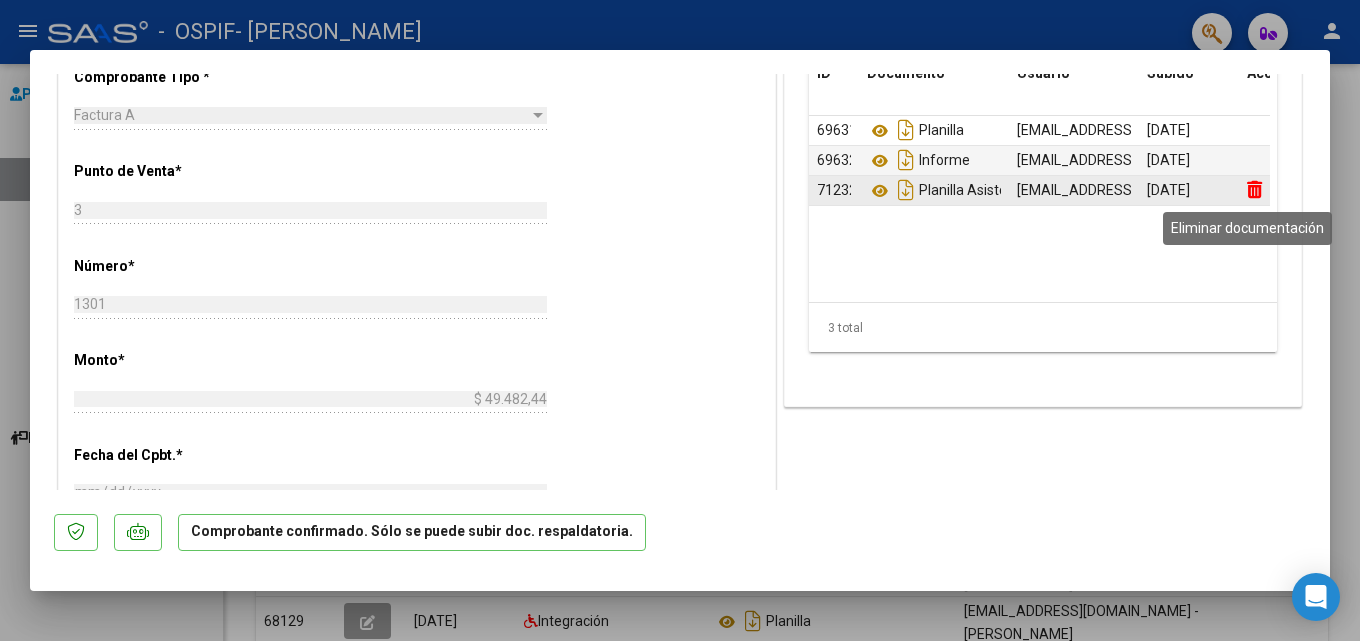 click 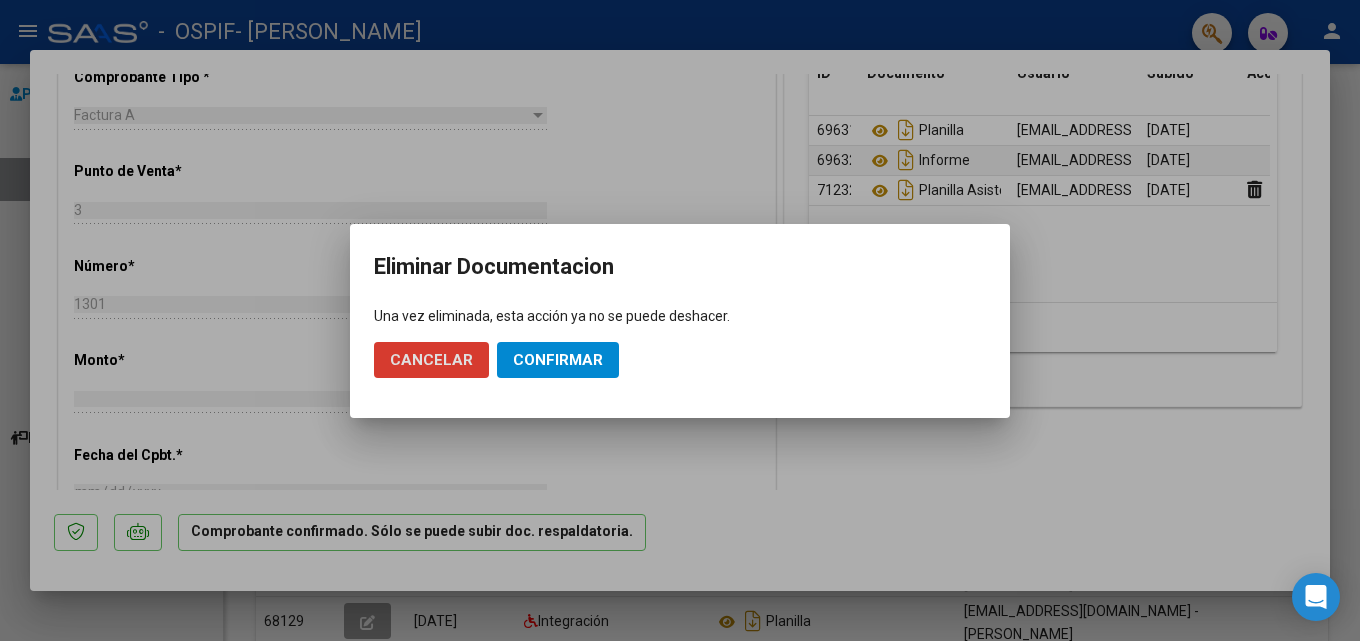 click on "Confirmar" 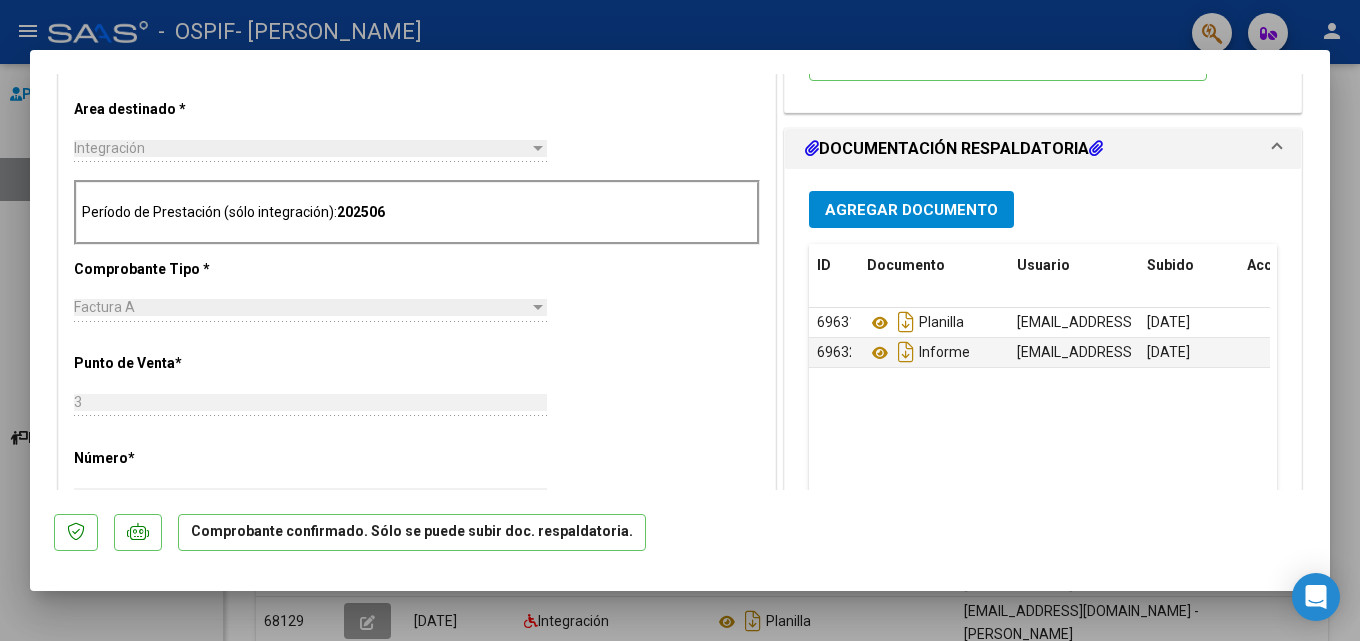 scroll, scrollTop: 0, scrollLeft: 0, axis: both 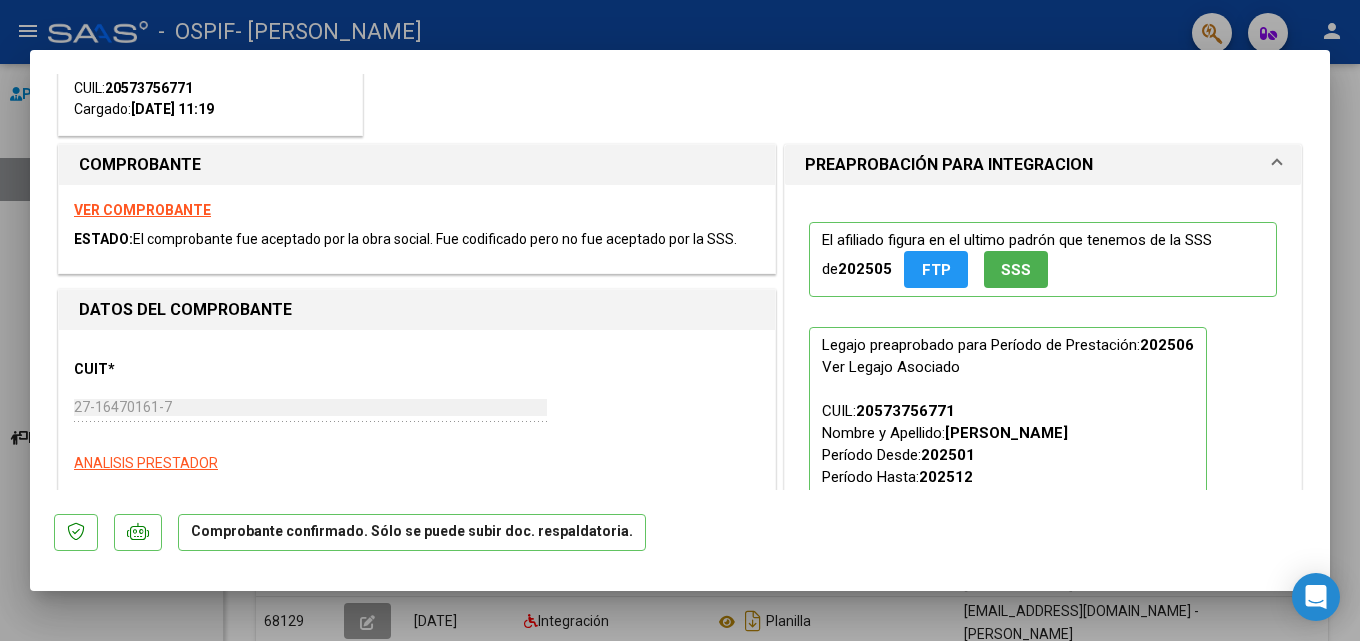 click on "VER COMPROBANTE" at bounding box center (142, 210) 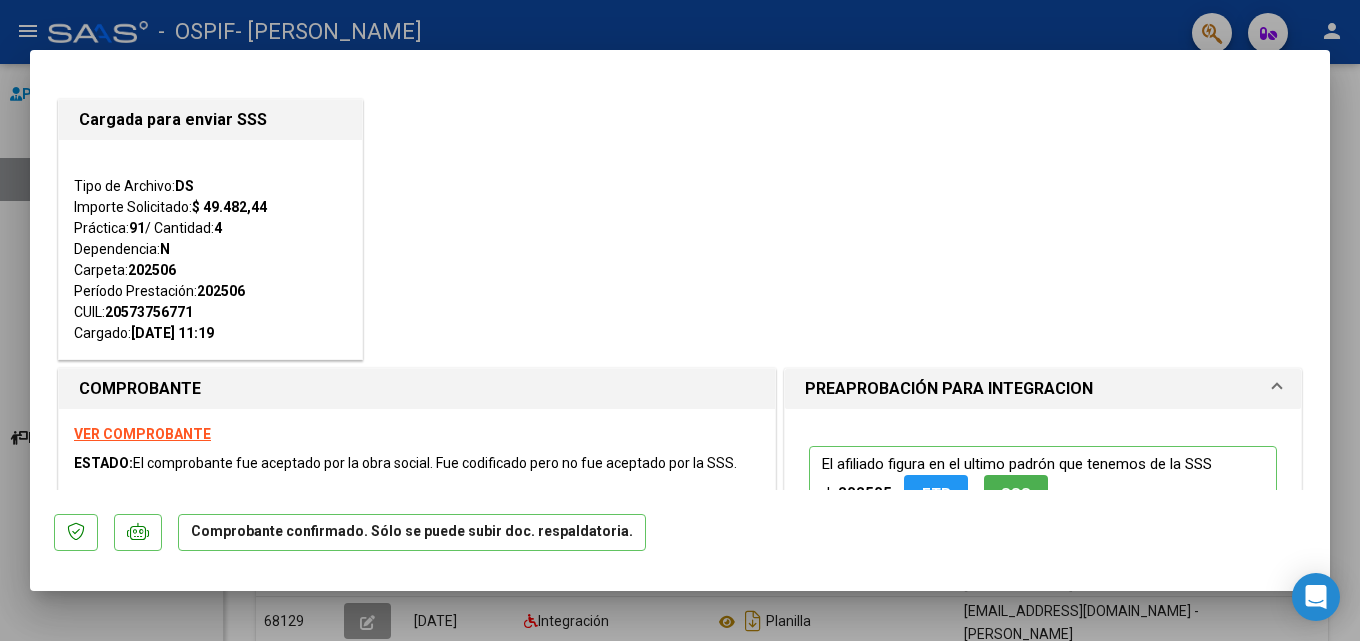 type 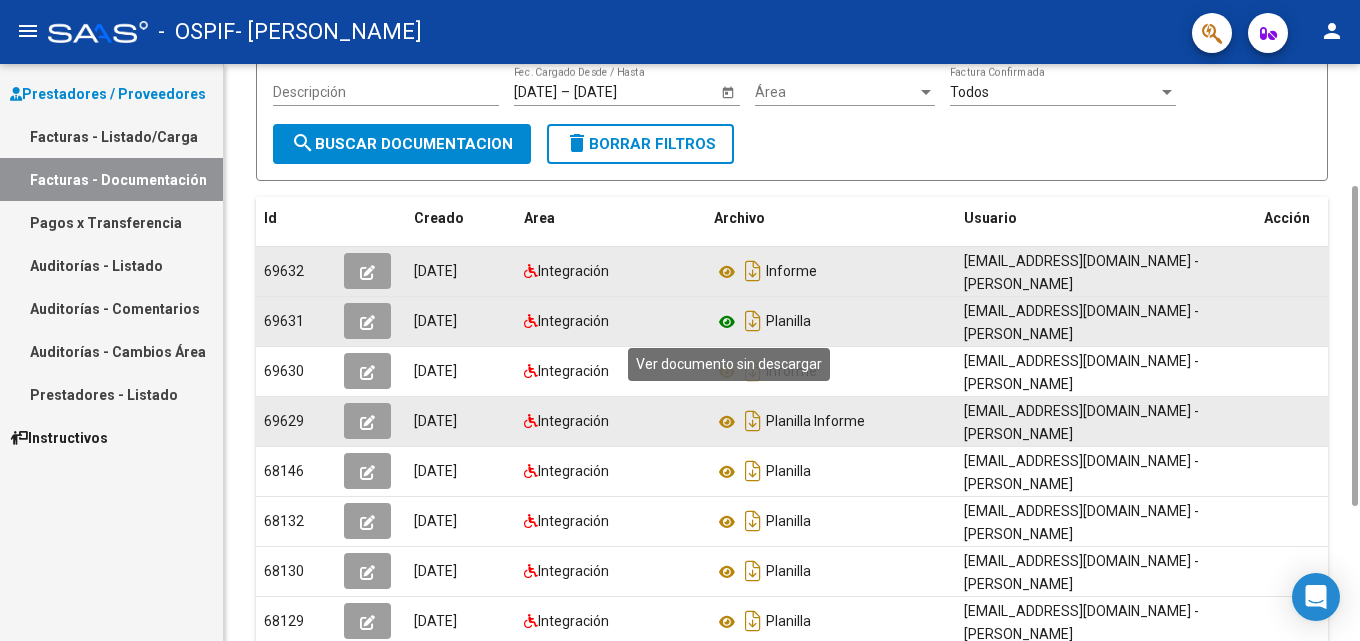 click 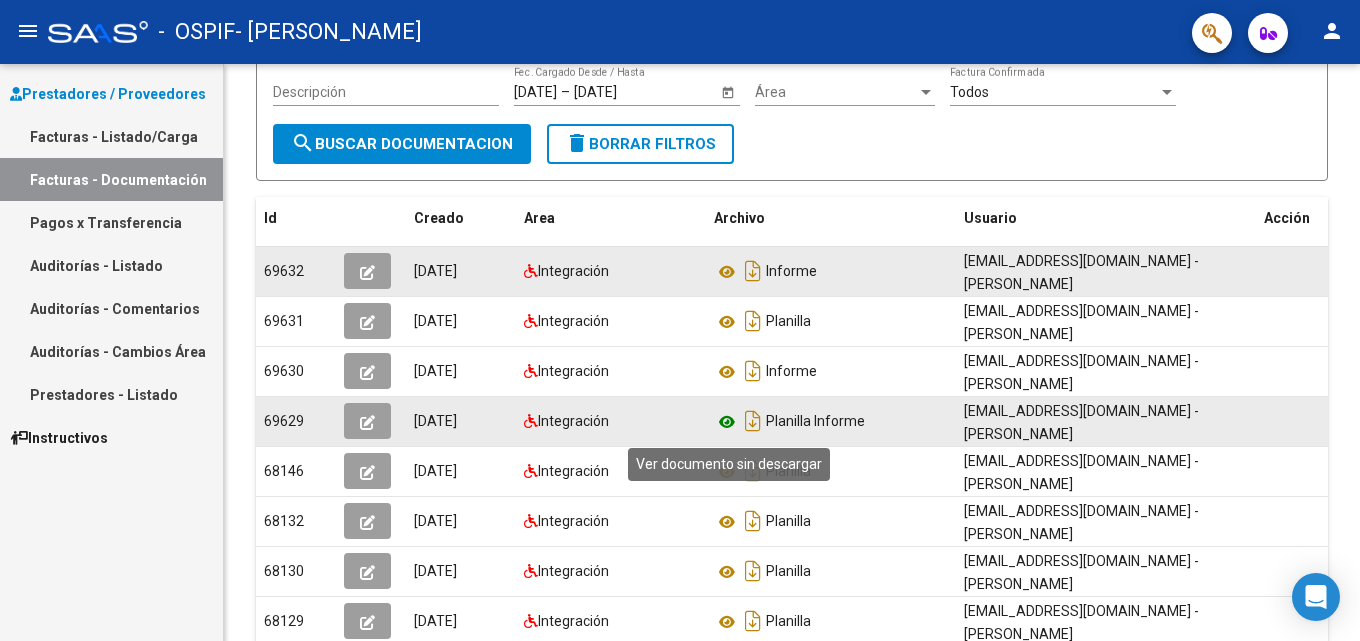 click 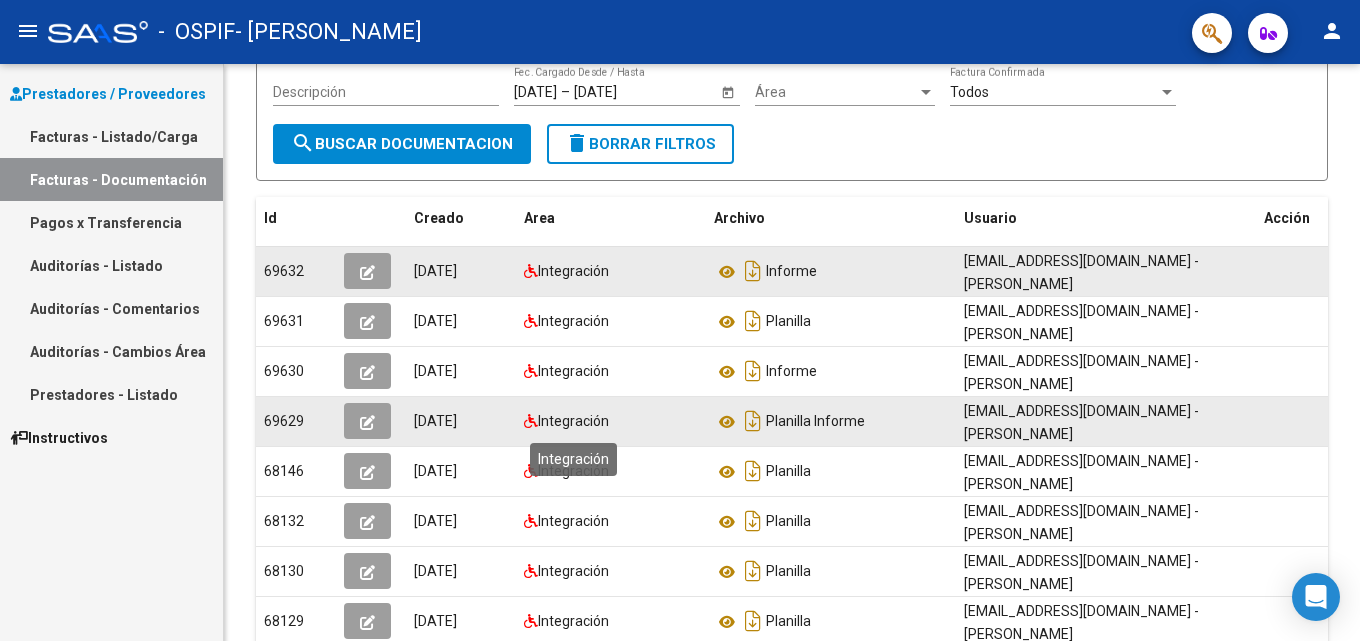 click on "Integración" 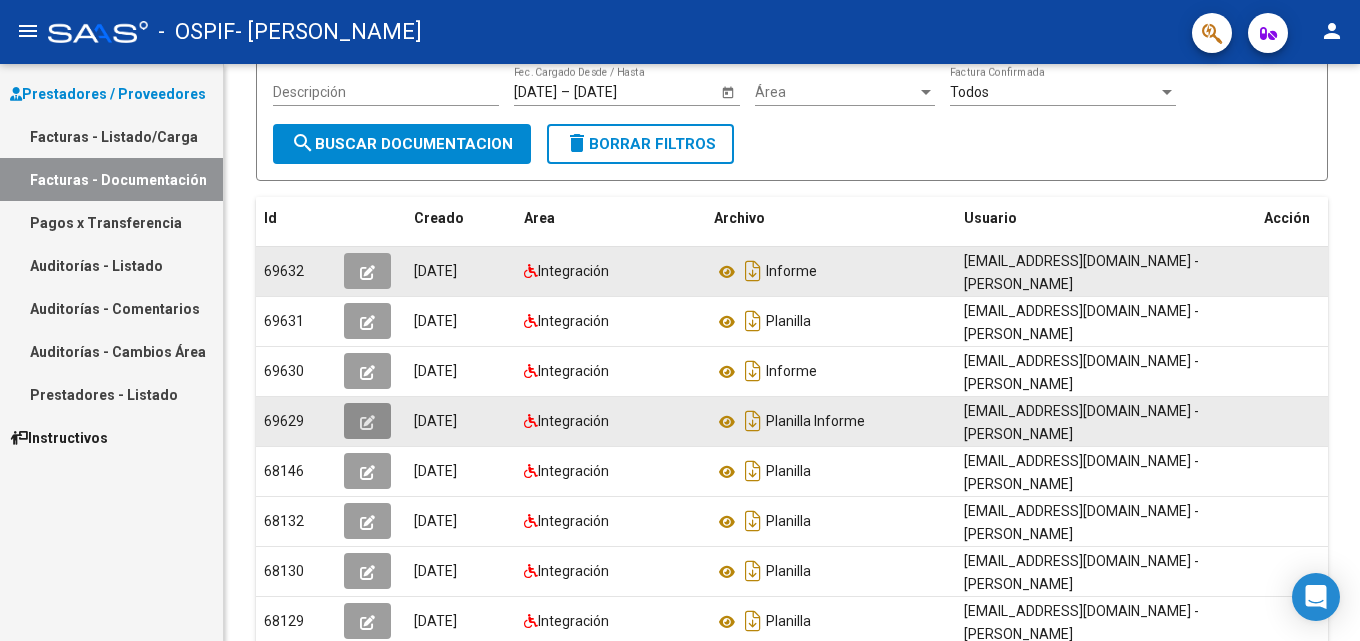 click 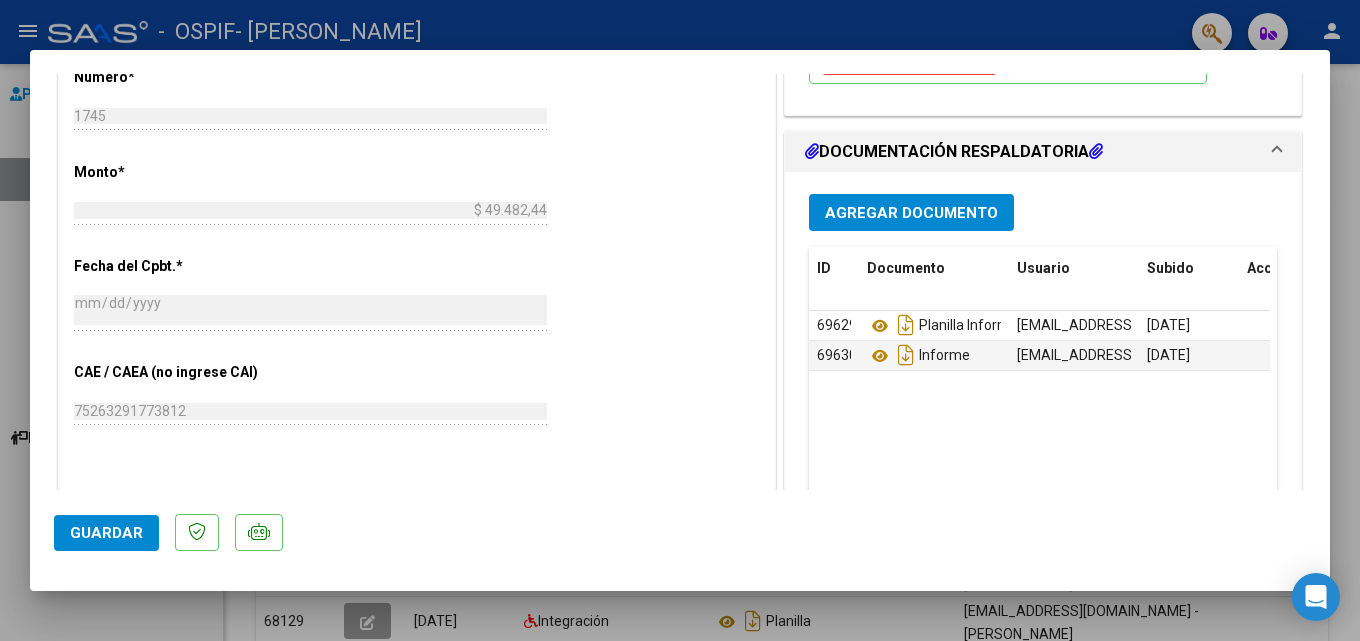 scroll, scrollTop: 893, scrollLeft: 0, axis: vertical 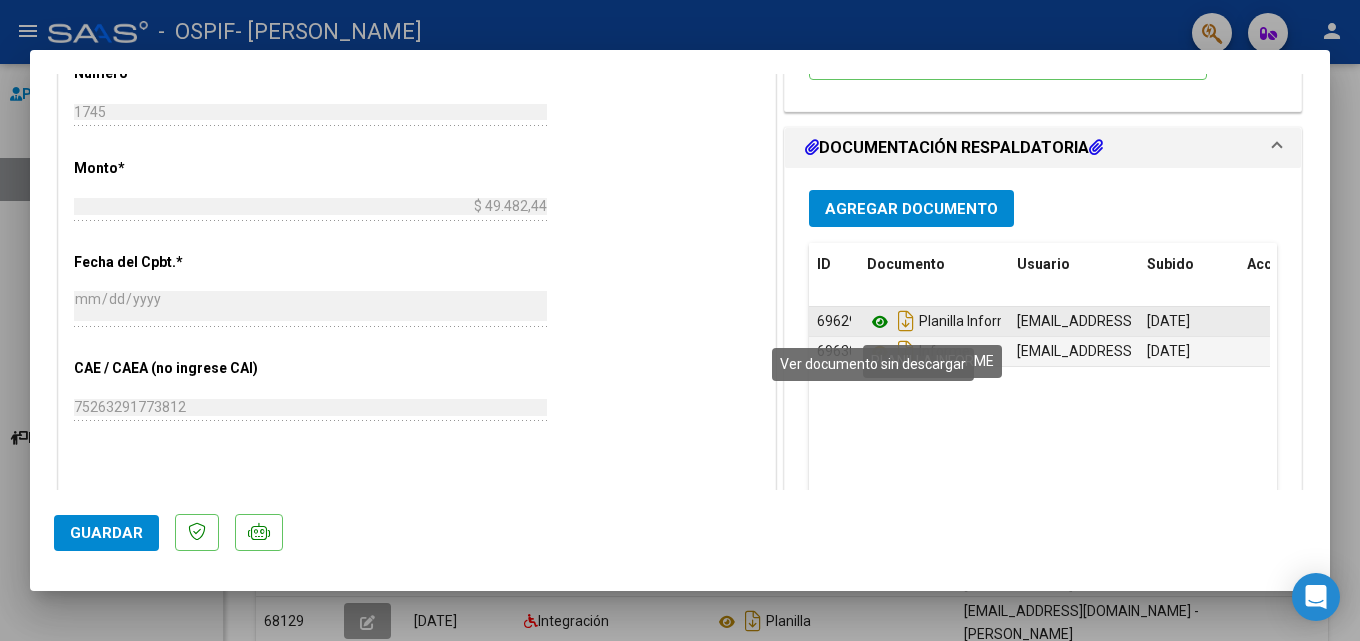 click 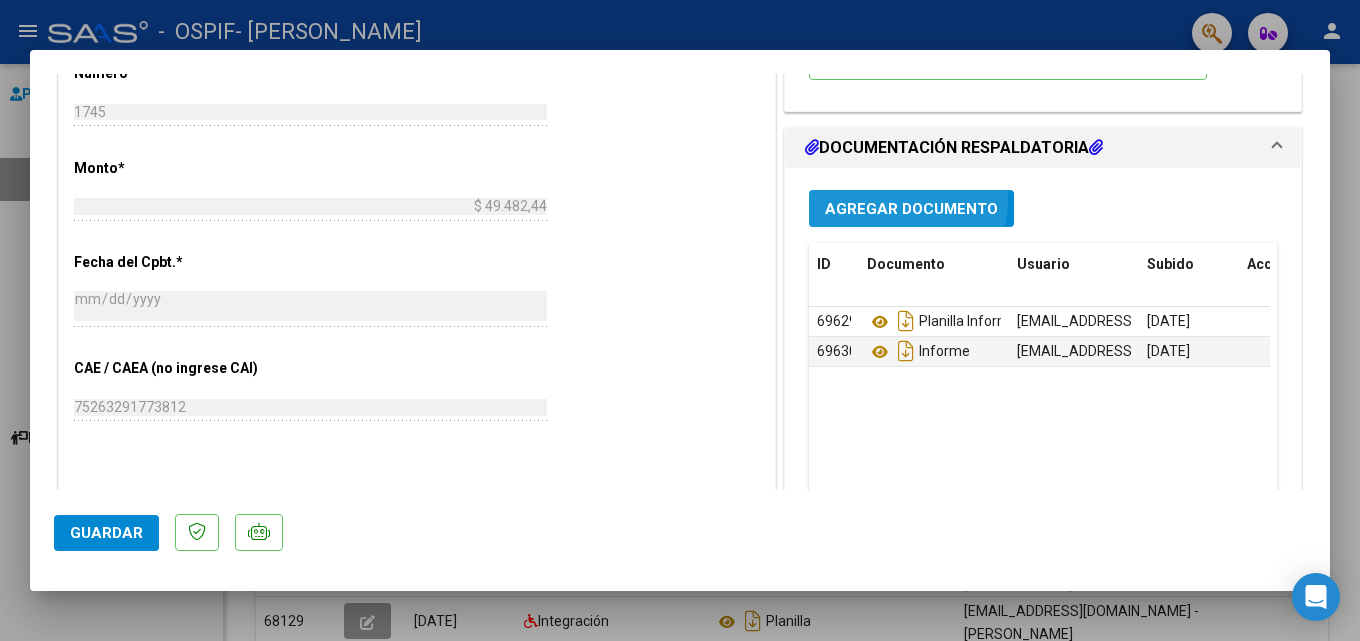 click on "Agregar Documento" at bounding box center (911, 209) 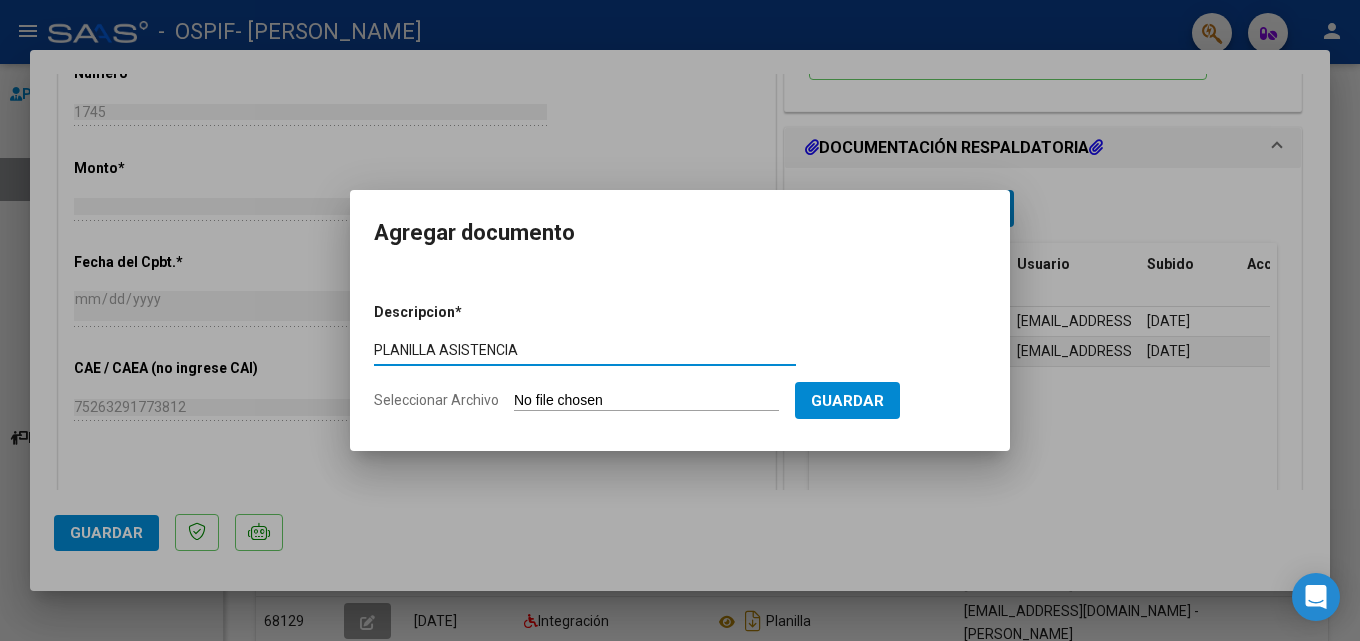 type on "PLANILLA ASISTENCIA" 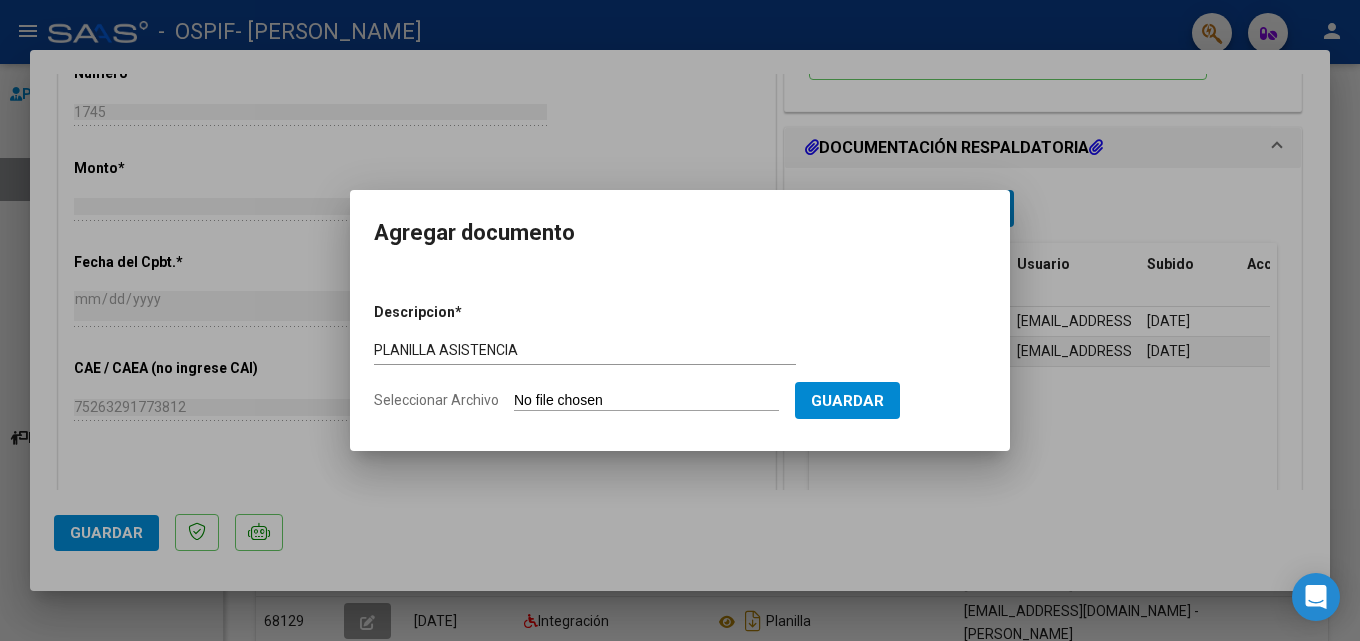 click on "Seleccionar Archivo" at bounding box center [646, 401] 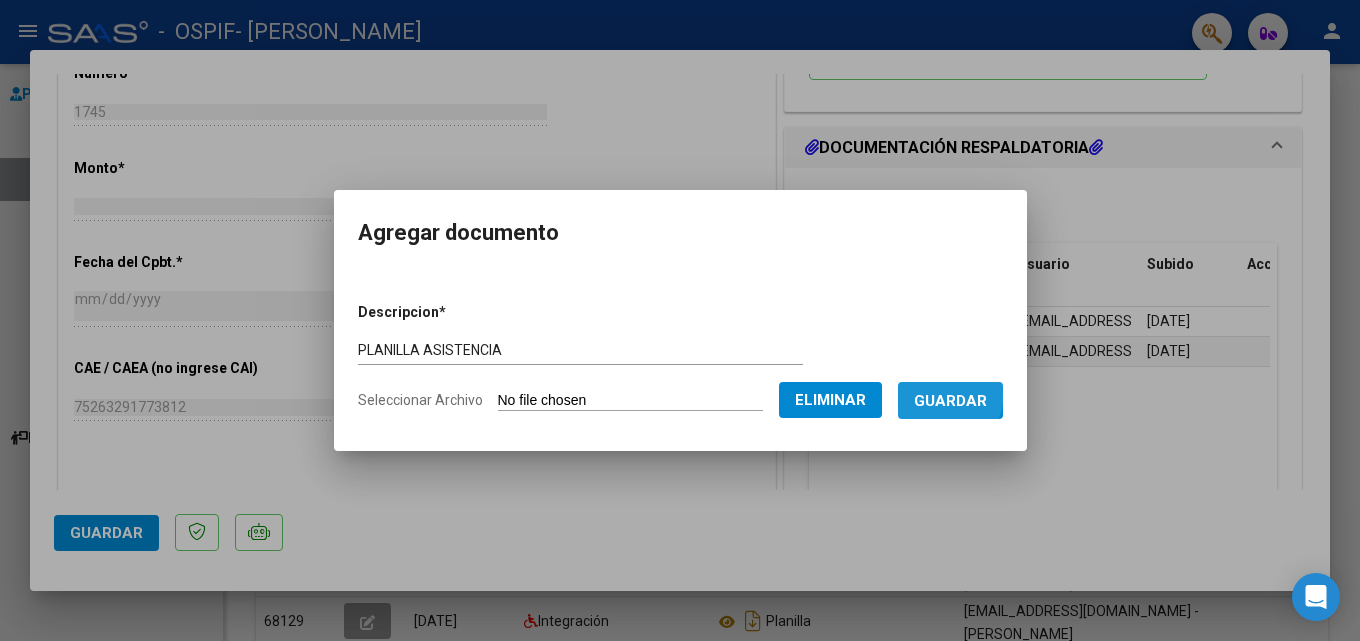 click on "Guardar" at bounding box center (950, 400) 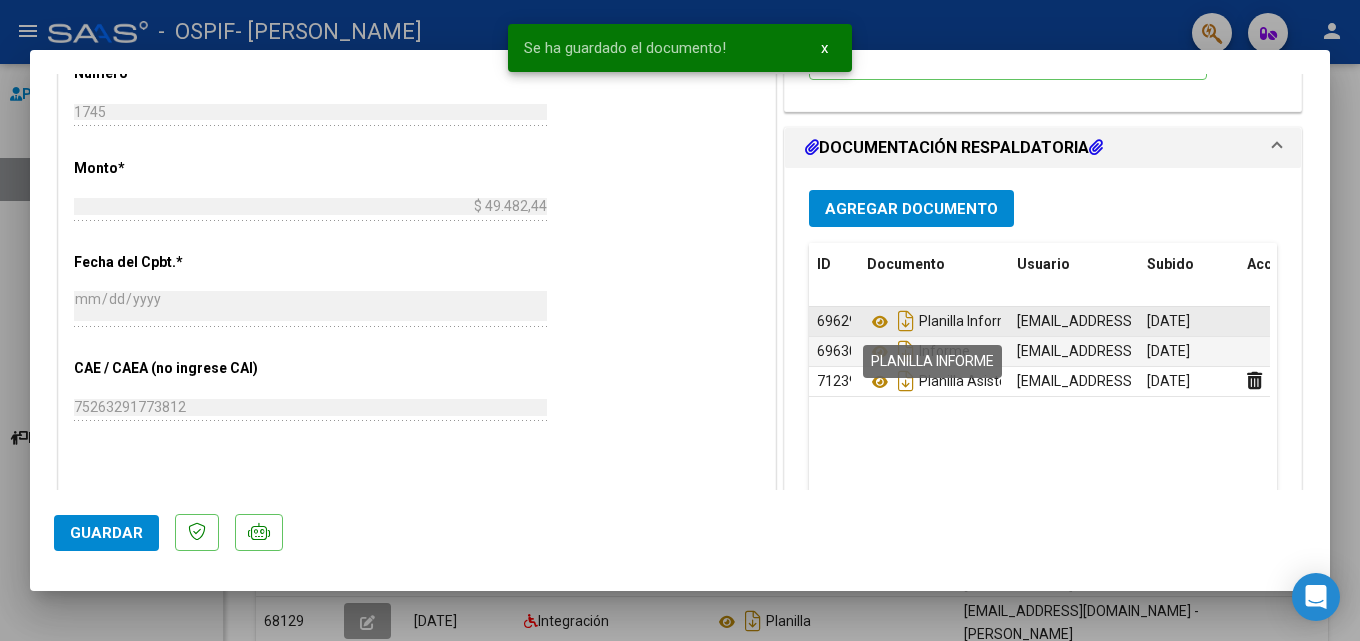 click on "Planilla Informe" 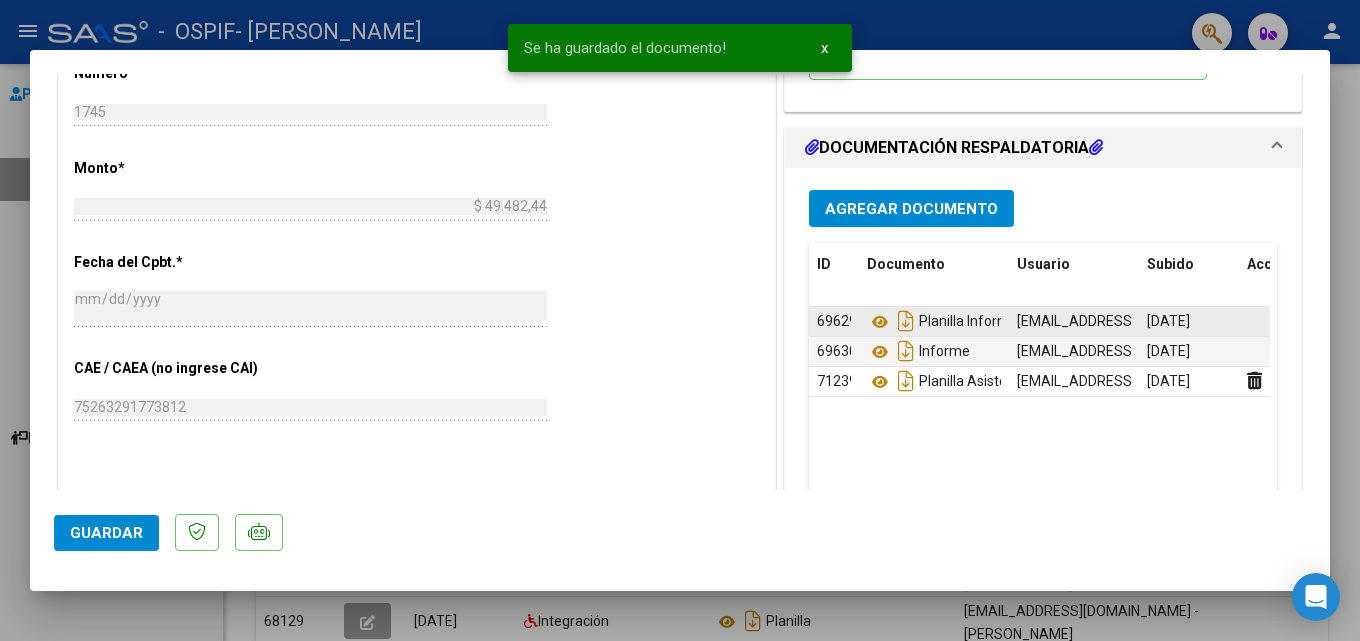 click 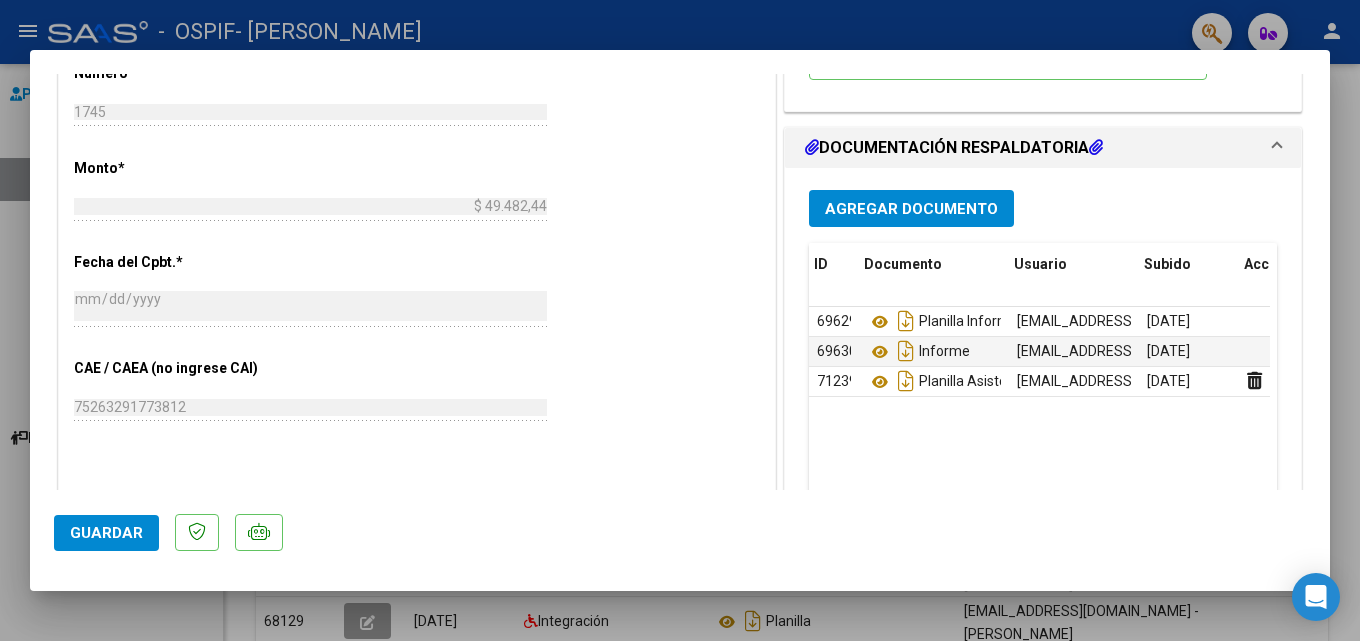 scroll, scrollTop: 0, scrollLeft: 69, axis: horizontal 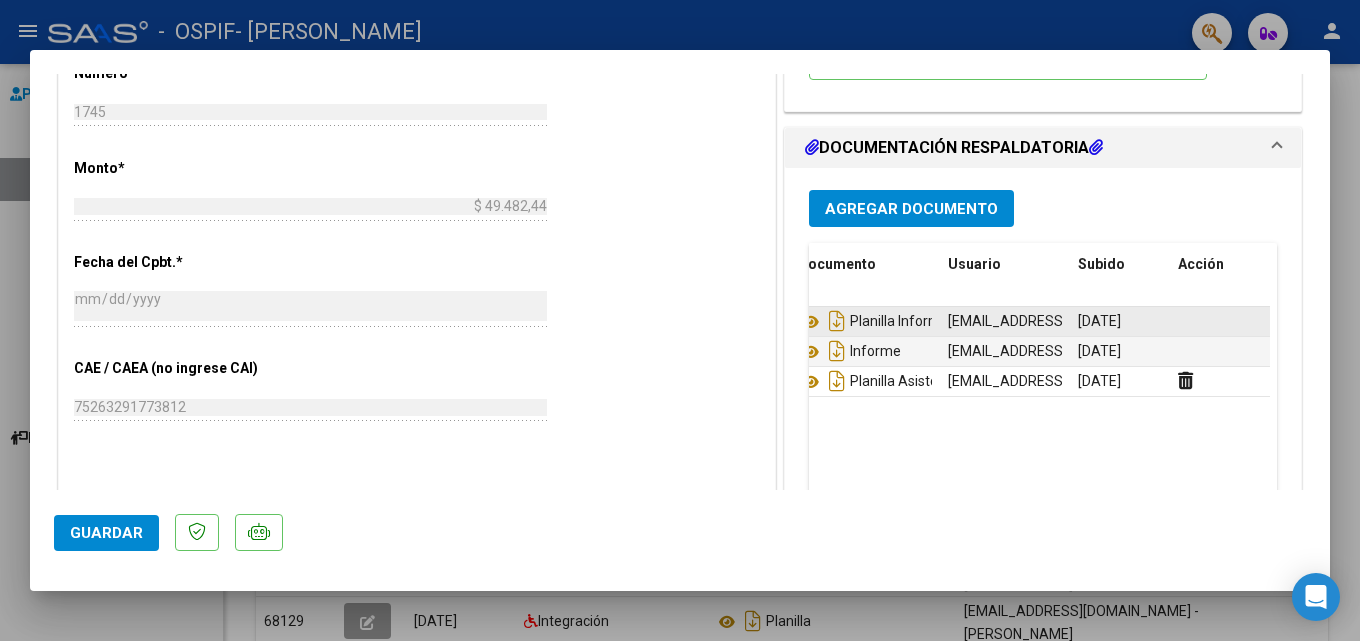 click 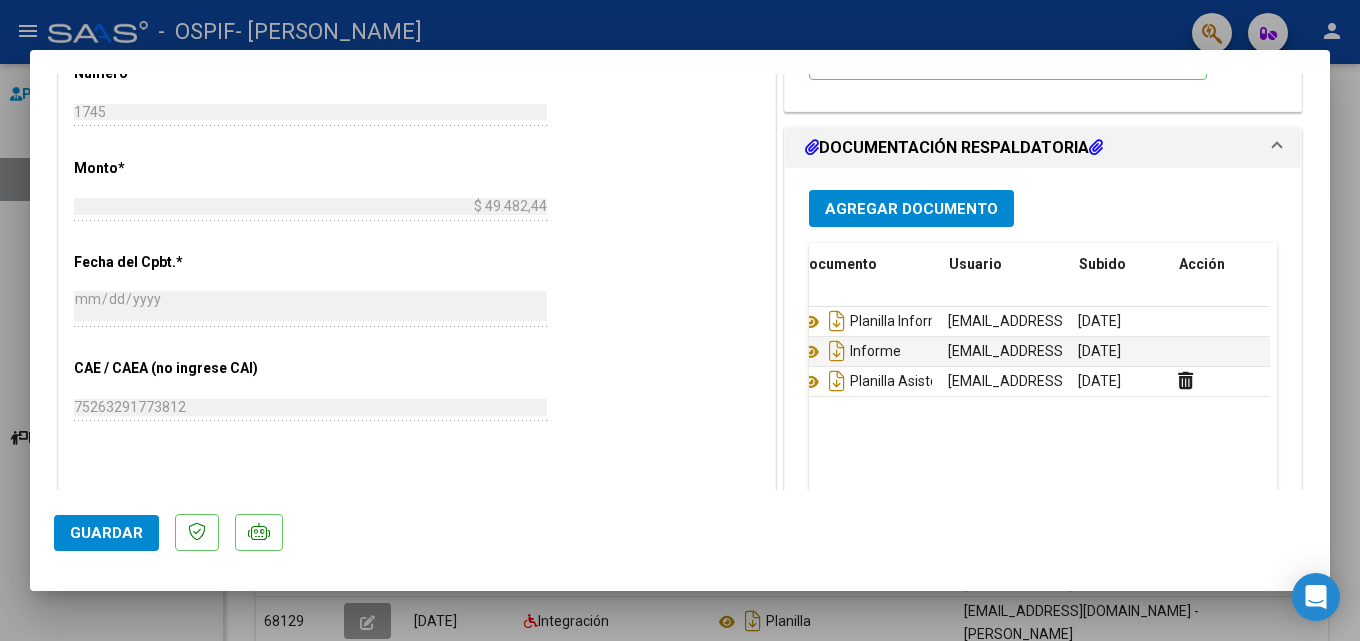scroll, scrollTop: 0, scrollLeft: 0, axis: both 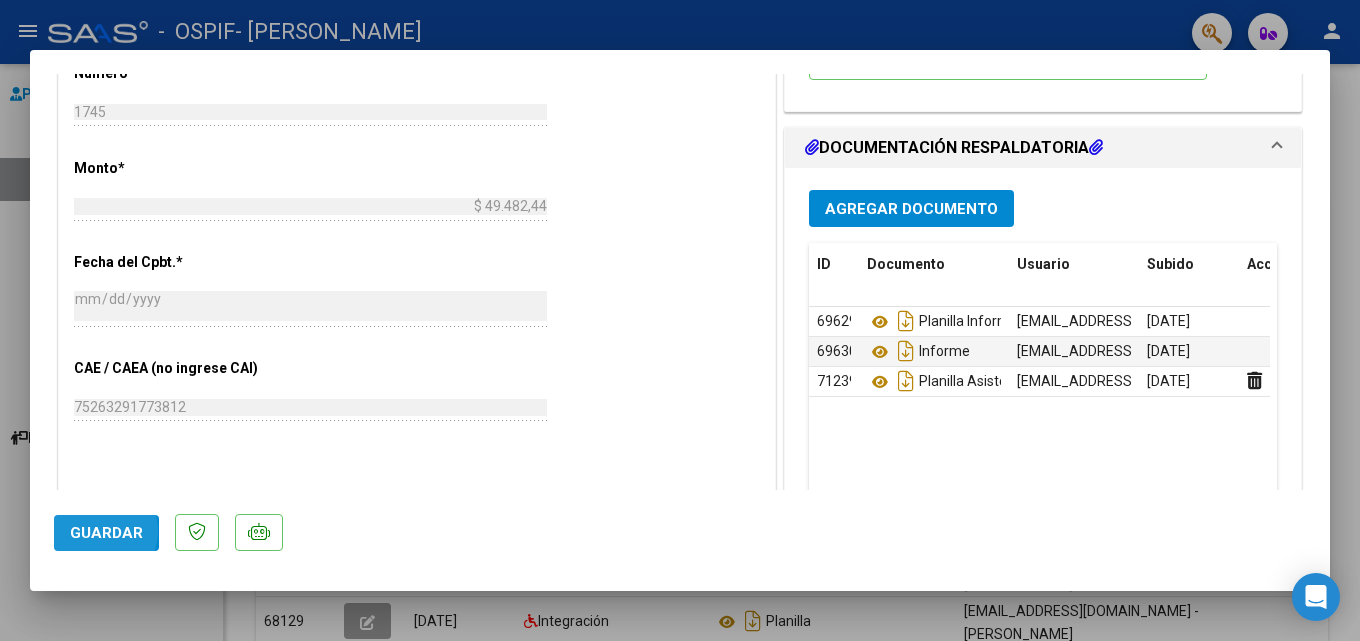 click on "Guardar" 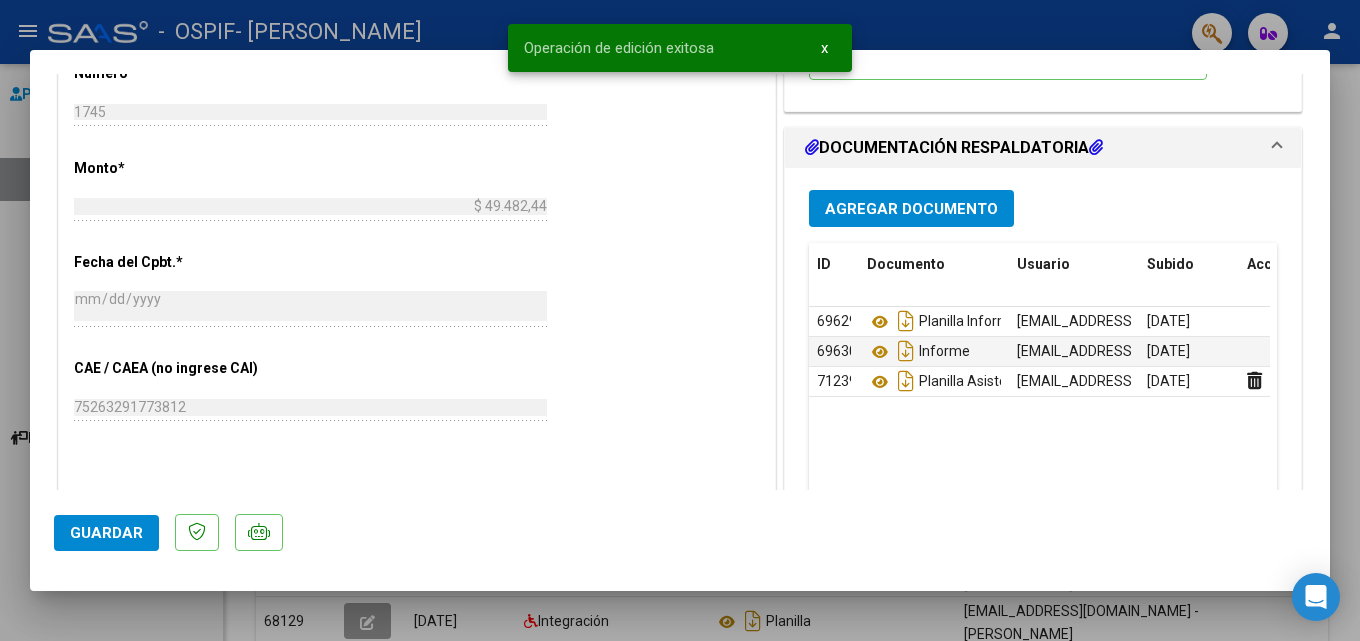 drag, startPoint x: 1330, startPoint y: 329, endPoint x: 1303, endPoint y: 252, distance: 81.596565 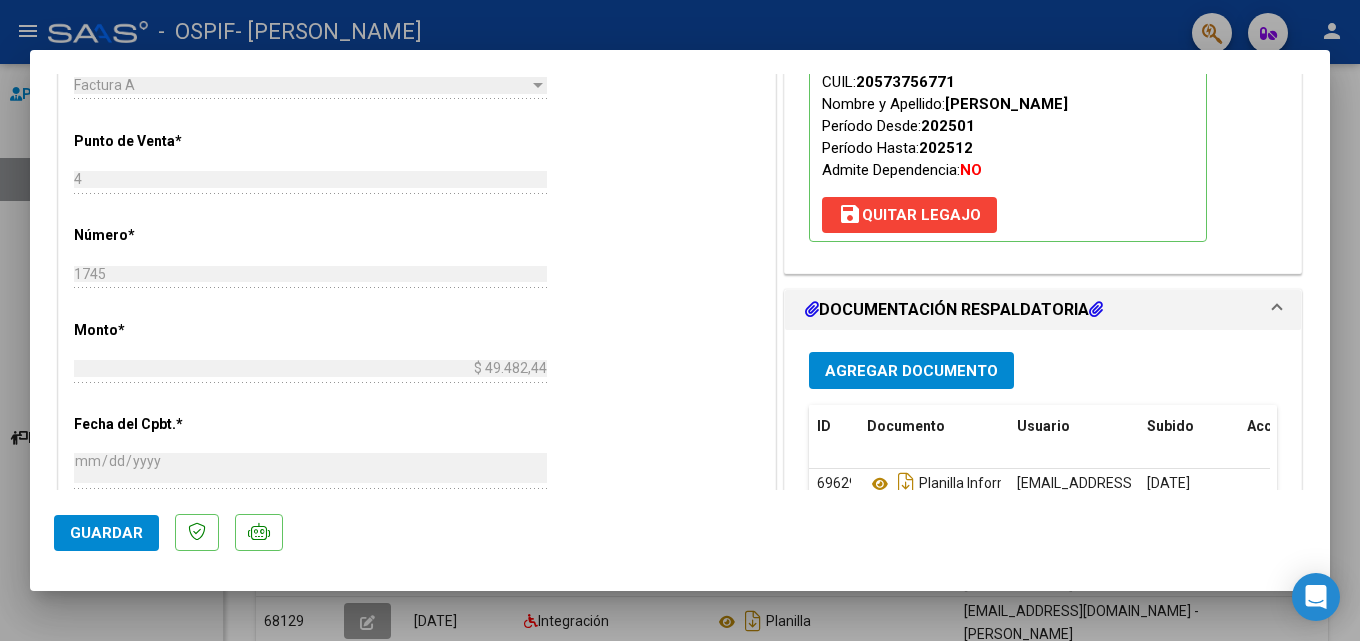 scroll, scrollTop: 726, scrollLeft: 0, axis: vertical 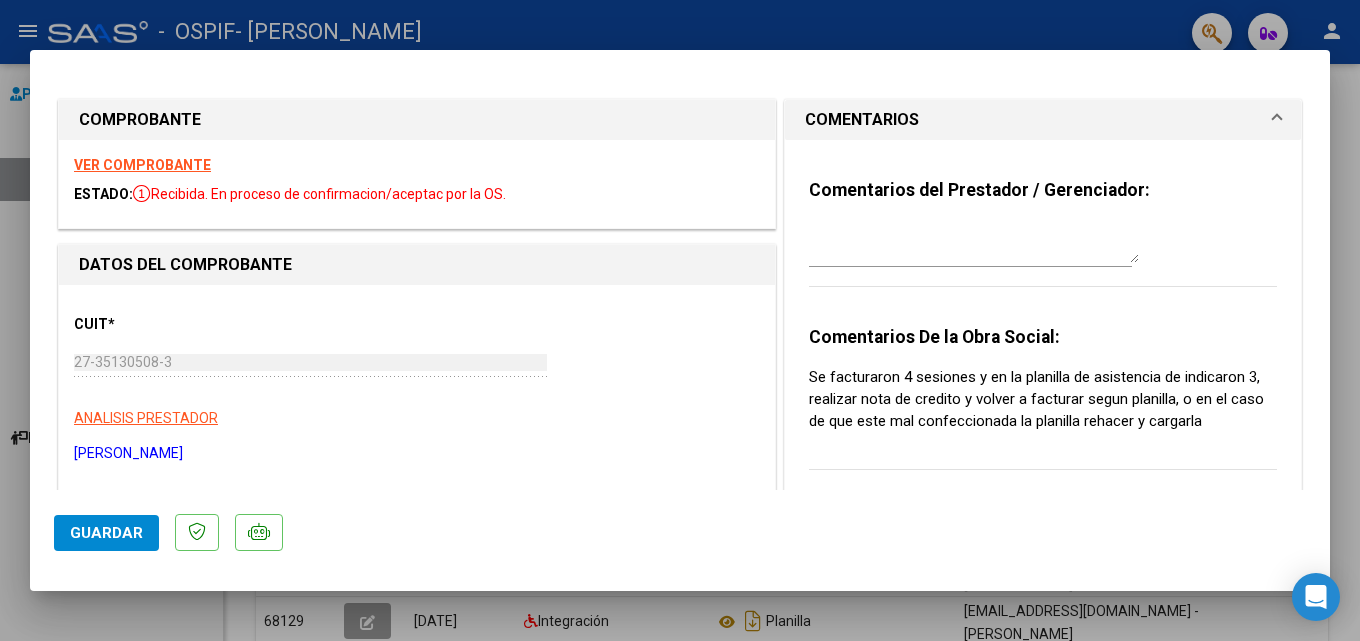 click on "COMENTARIOS Comentarios del Prestador / Gerenciador:  Comentarios De la Obra Social: Se facturaron 4 sesiones y en la planilla de asistencia de indicaron 3, realizar nota de credito y volver a facturar segun planilla, o en el caso de que este mal confeccionada la planilla rehacer y cargarla" at bounding box center [1043, 315] 